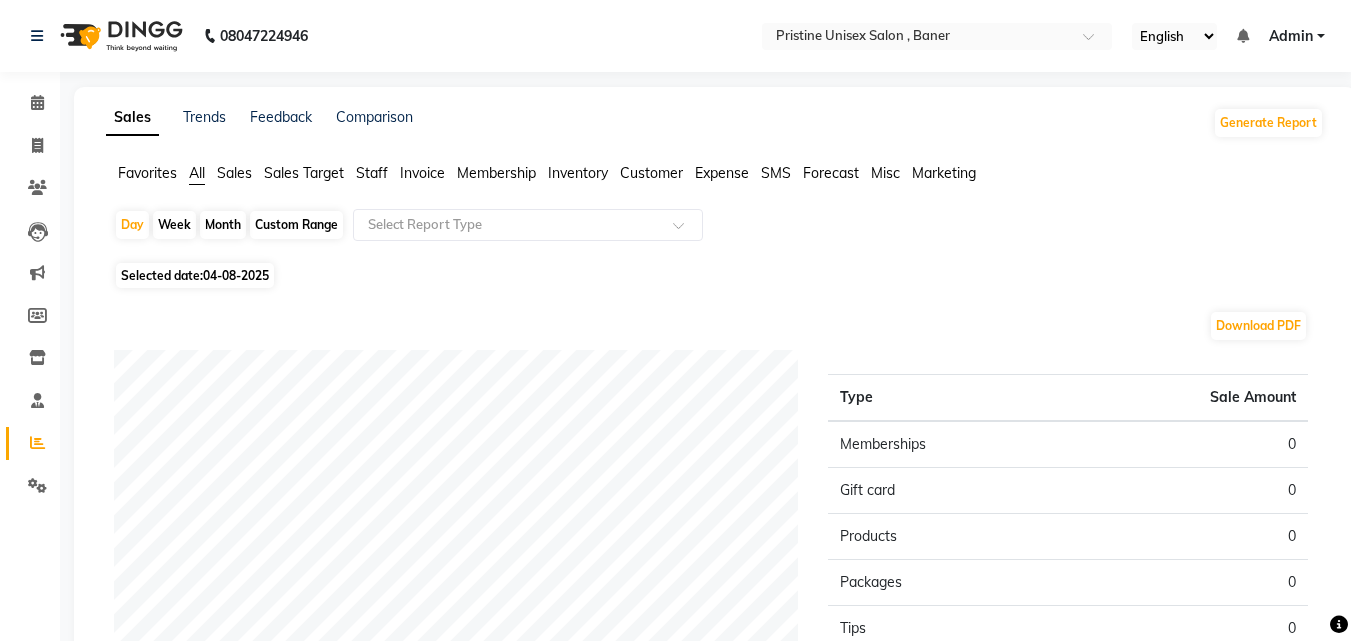 scroll, scrollTop: 0, scrollLeft: 0, axis: both 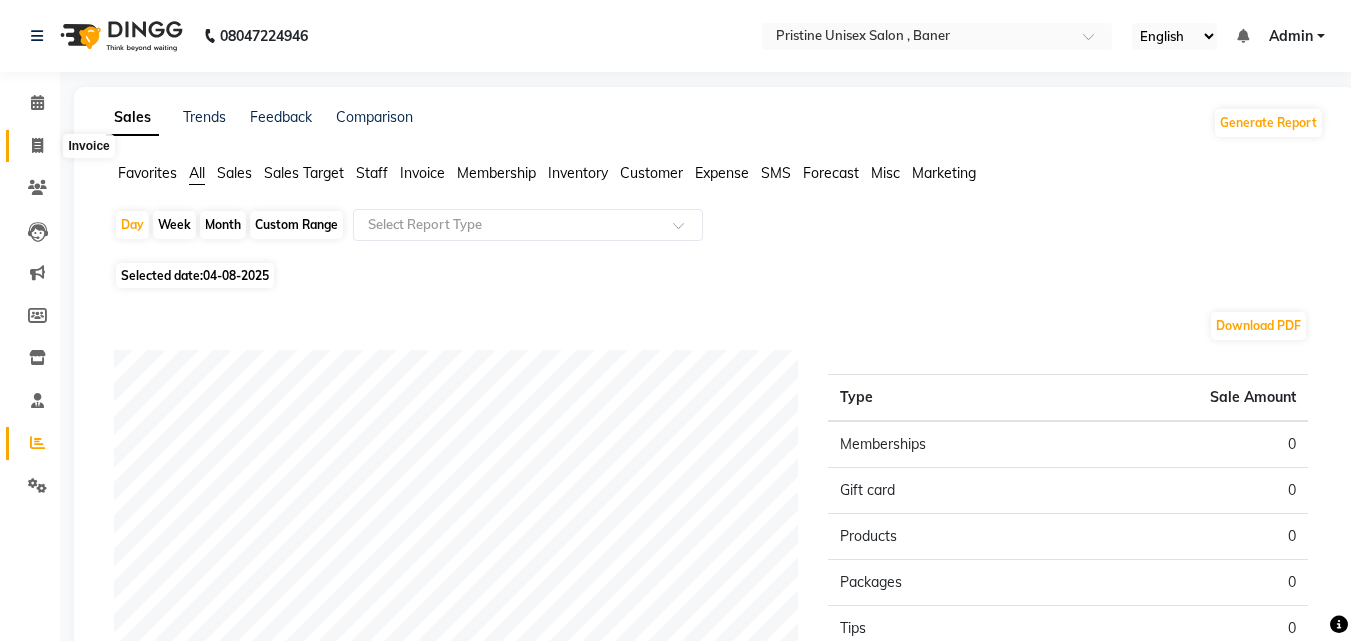 click 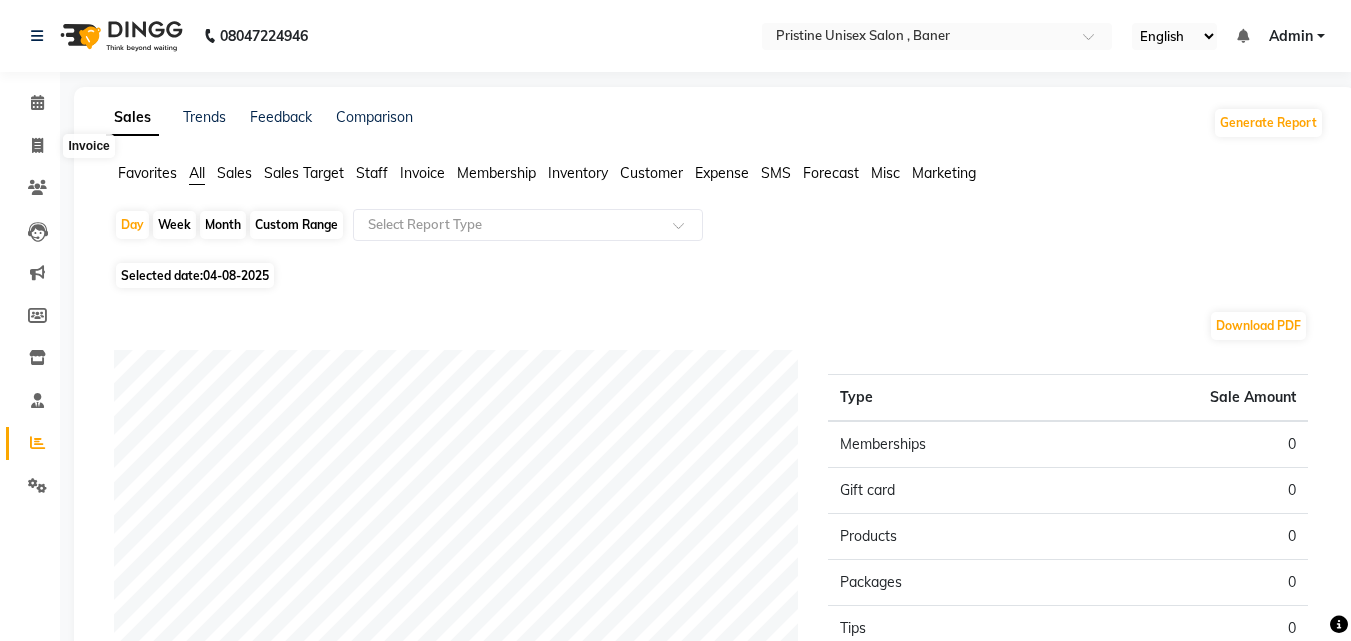 select on "6610" 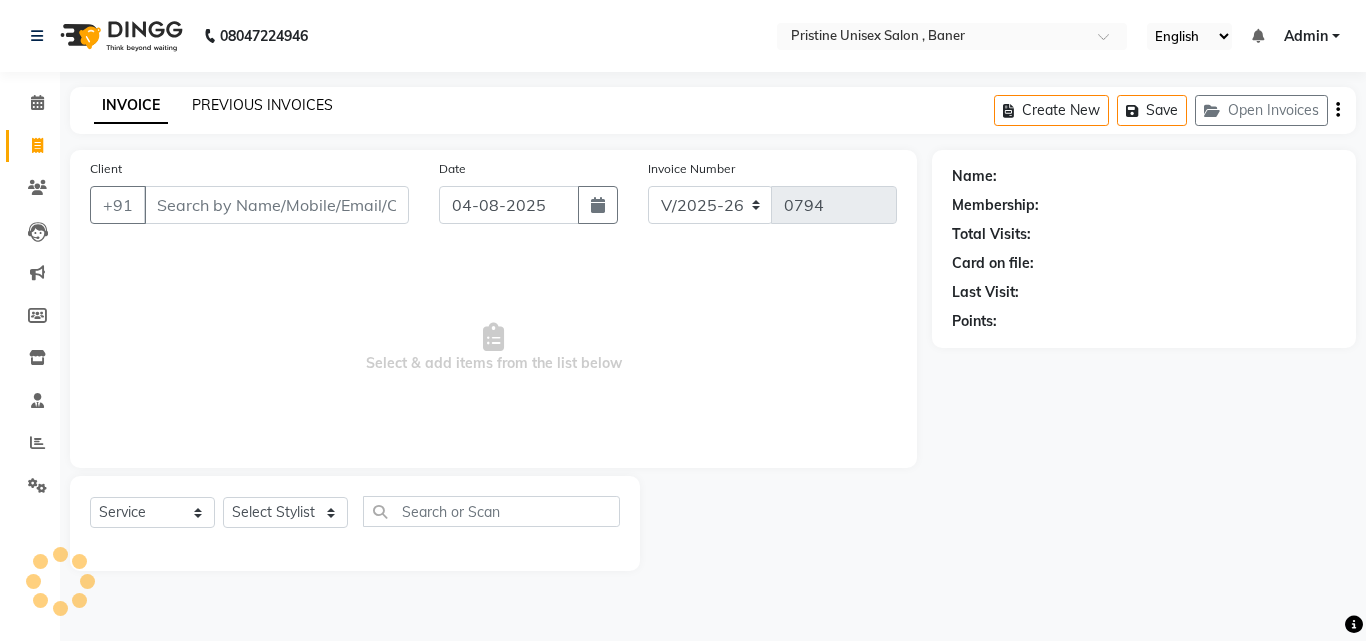 click on "PREVIOUS INVOICES" 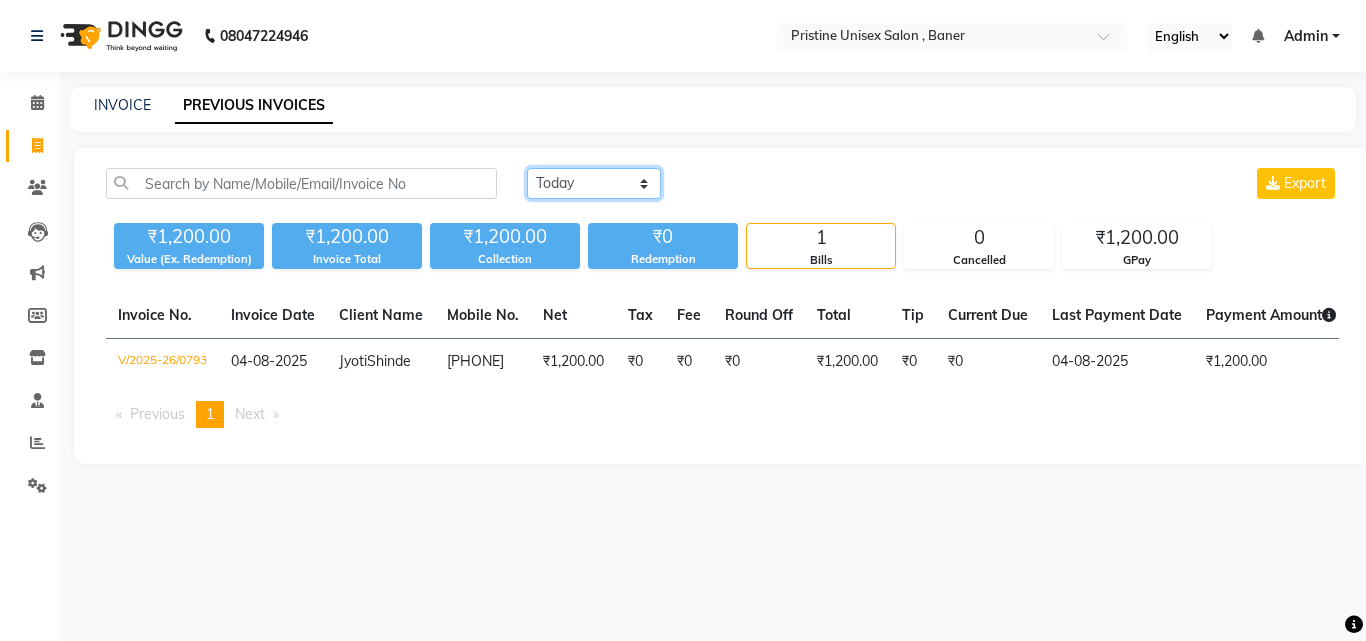 click on "Today Yesterday Custom Range" 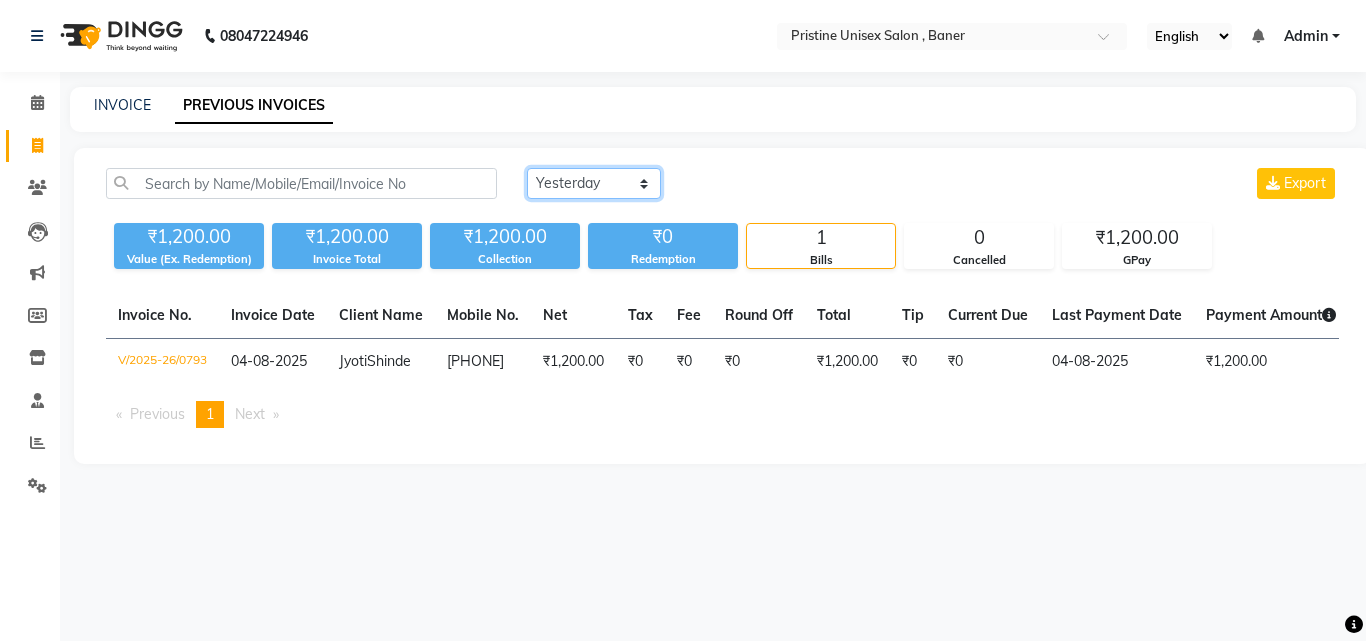click on "Today Yesterday Custom Range" 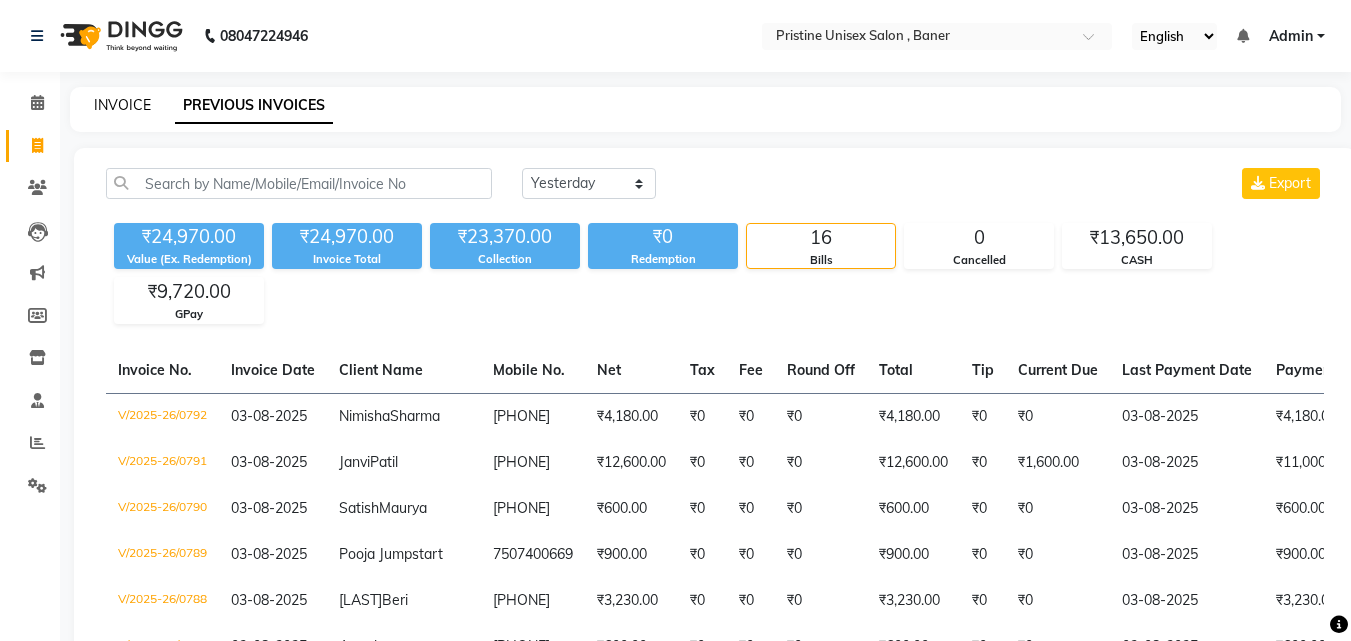 click on "INVOICE" 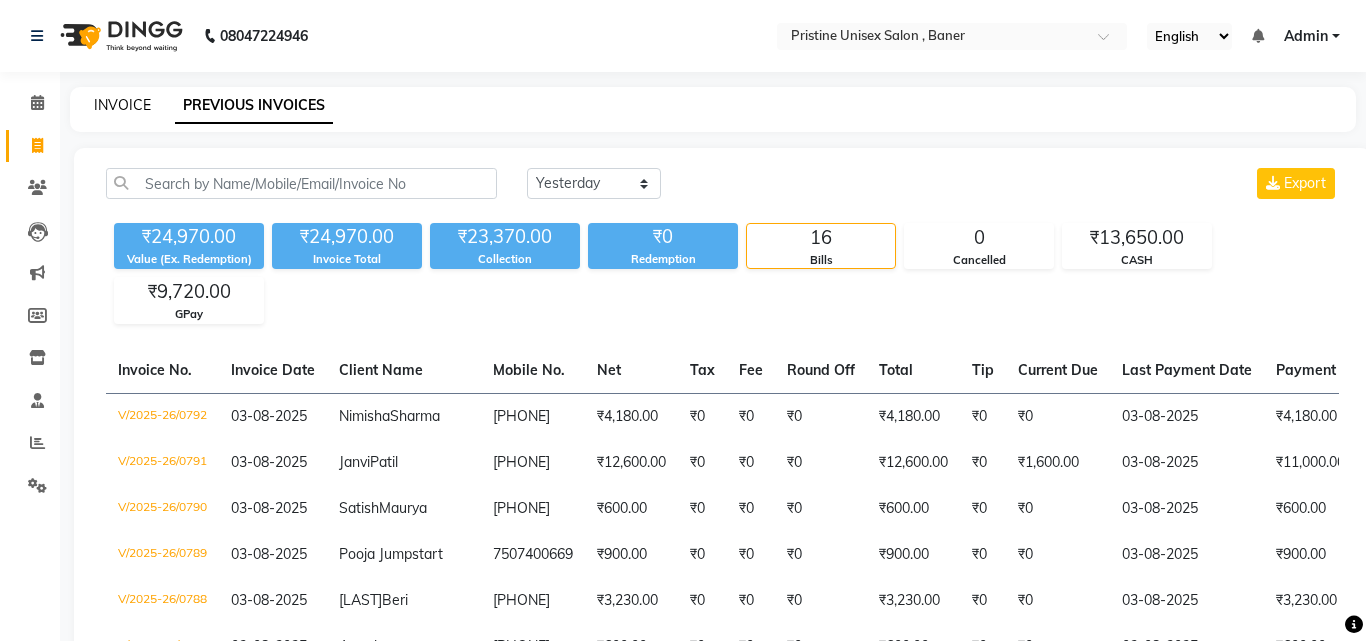 select on "service" 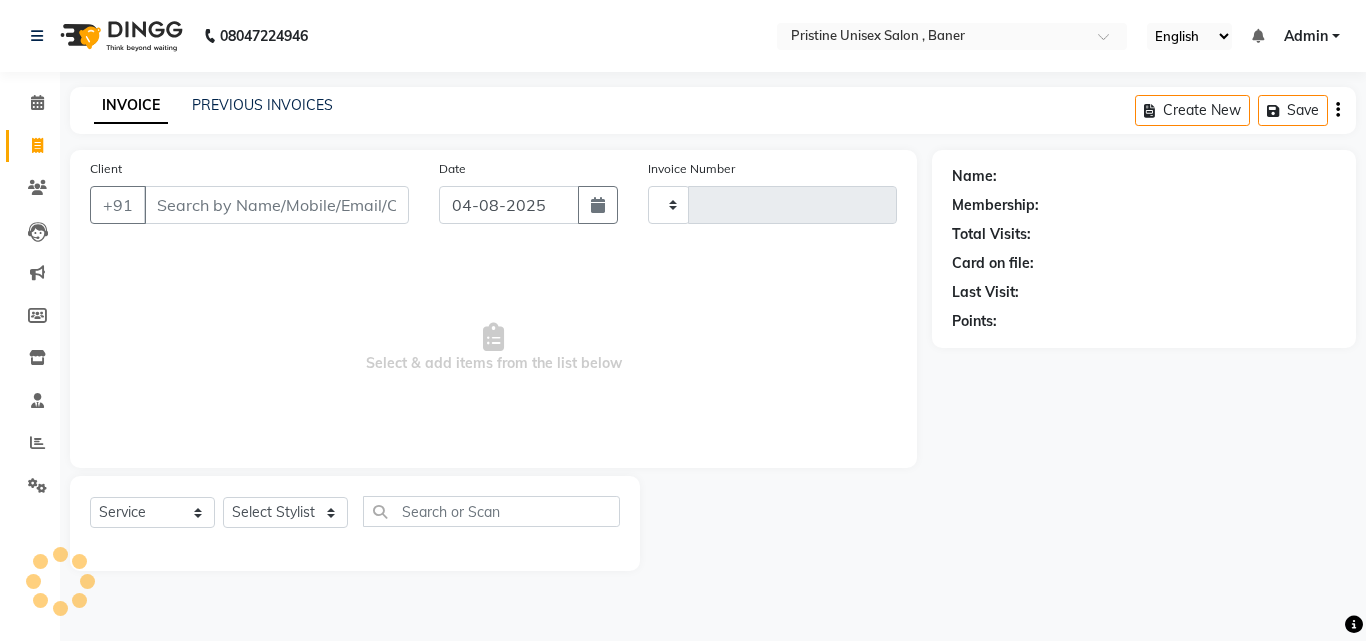 type on "0794" 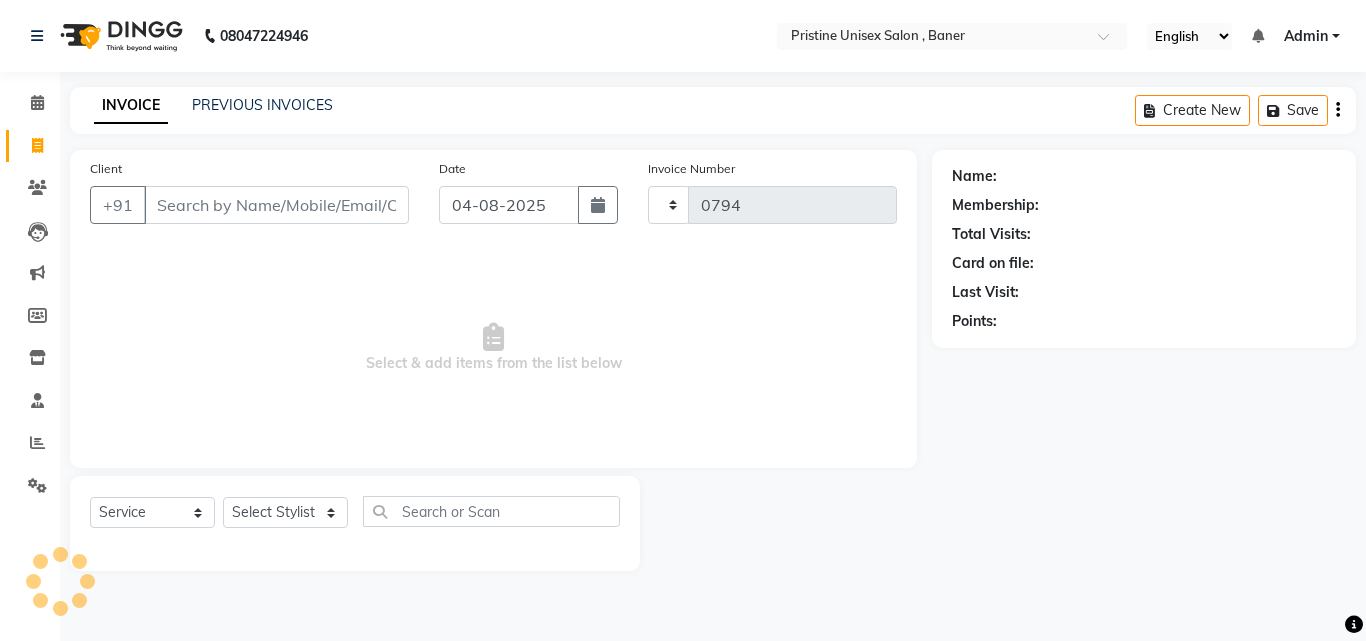 select on "6610" 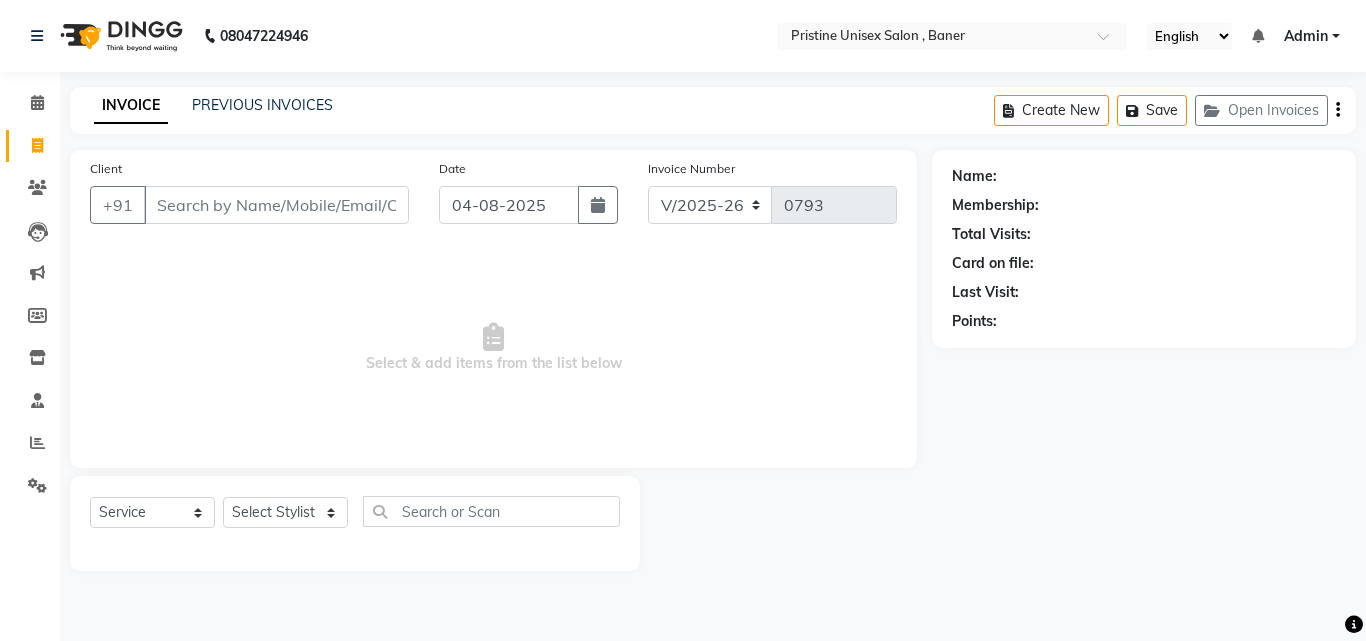select on "6610" 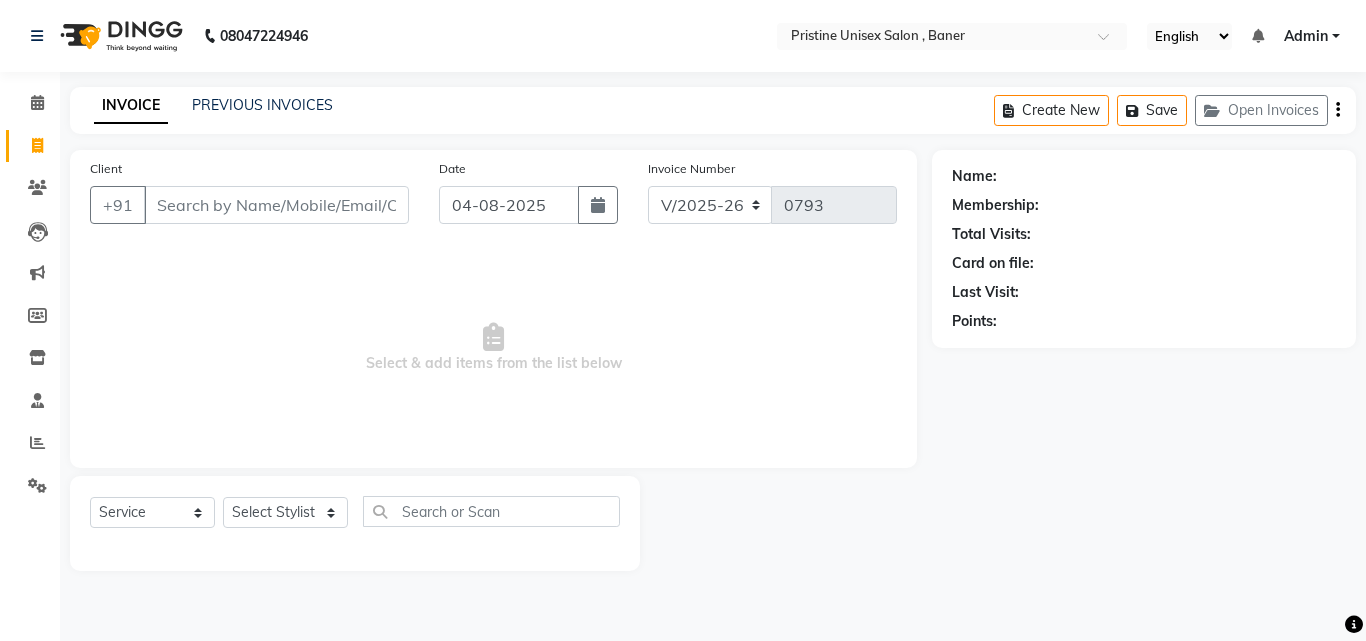 scroll, scrollTop: 0, scrollLeft: 0, axis: both 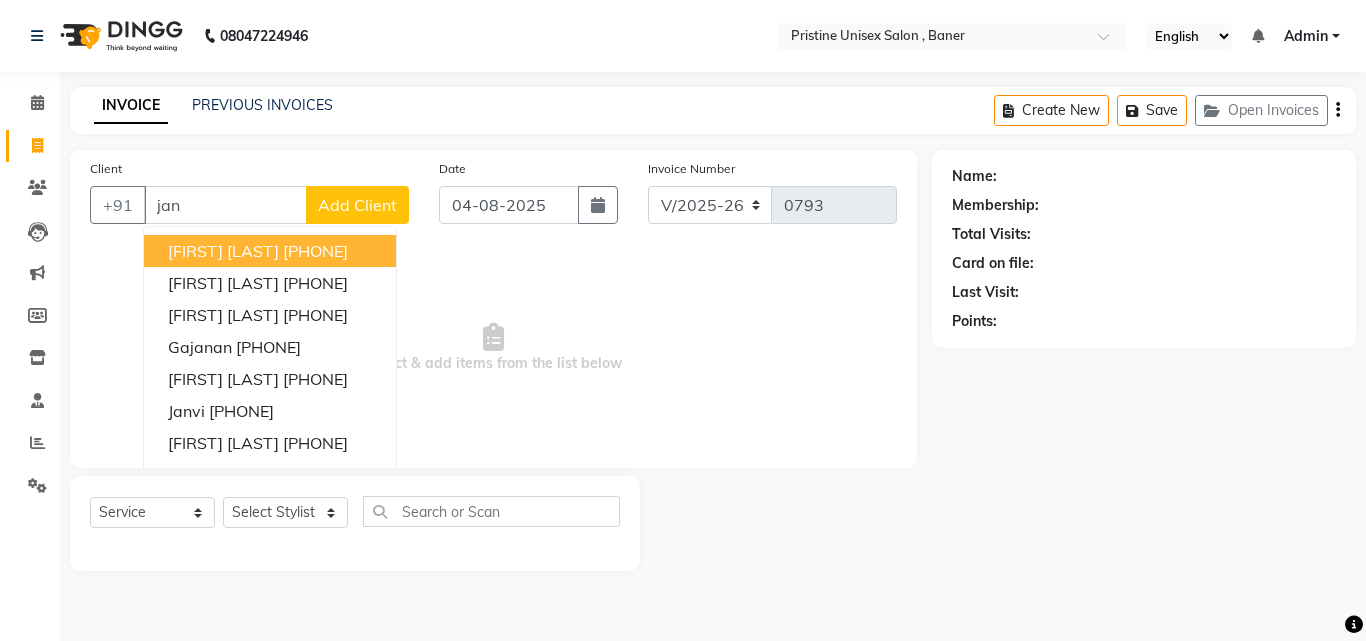 click on "[FIRST] [LAST]" at bounding box center (223, 251) 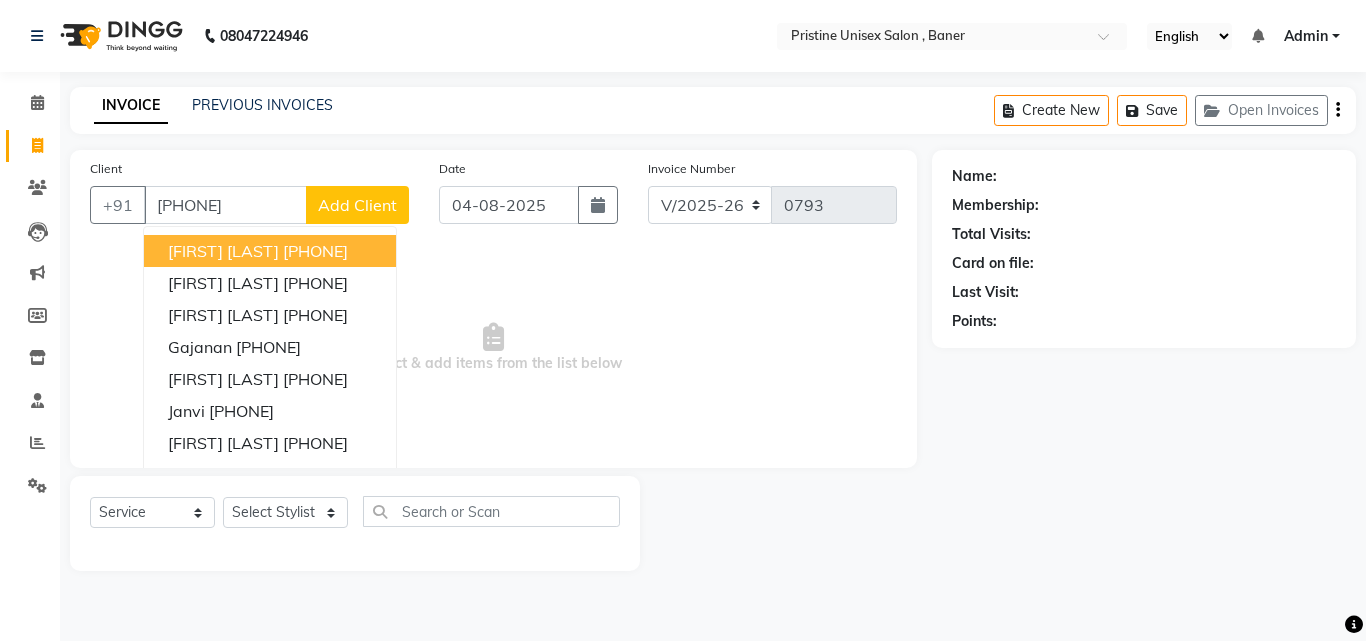 type on "[PHONE]" 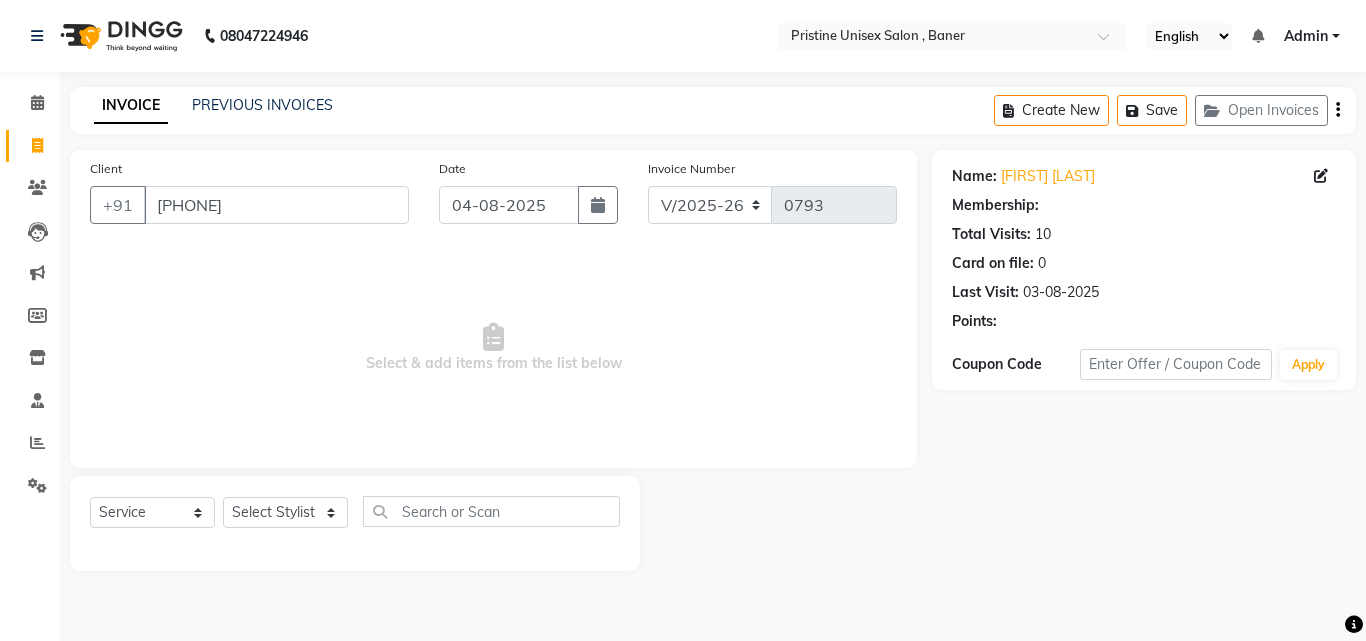 select on "1: Object" 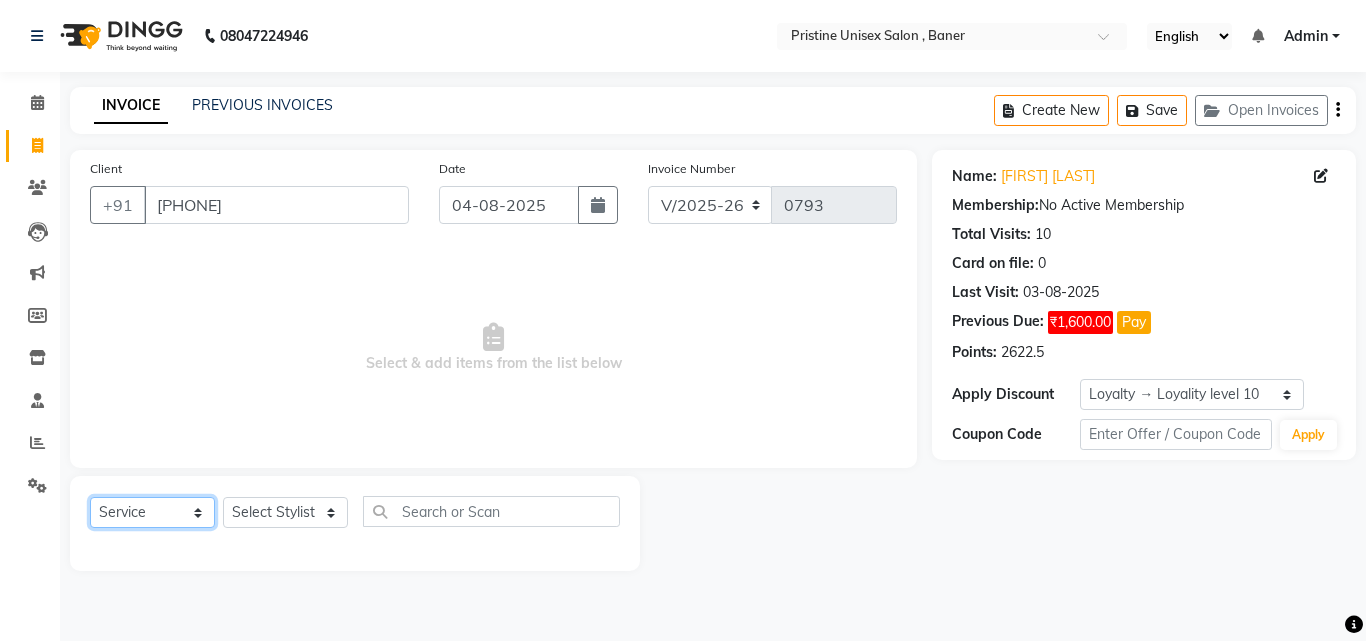 click on "Select  Service  Product  Membership  Package Voucher Prepaid Gift Card" 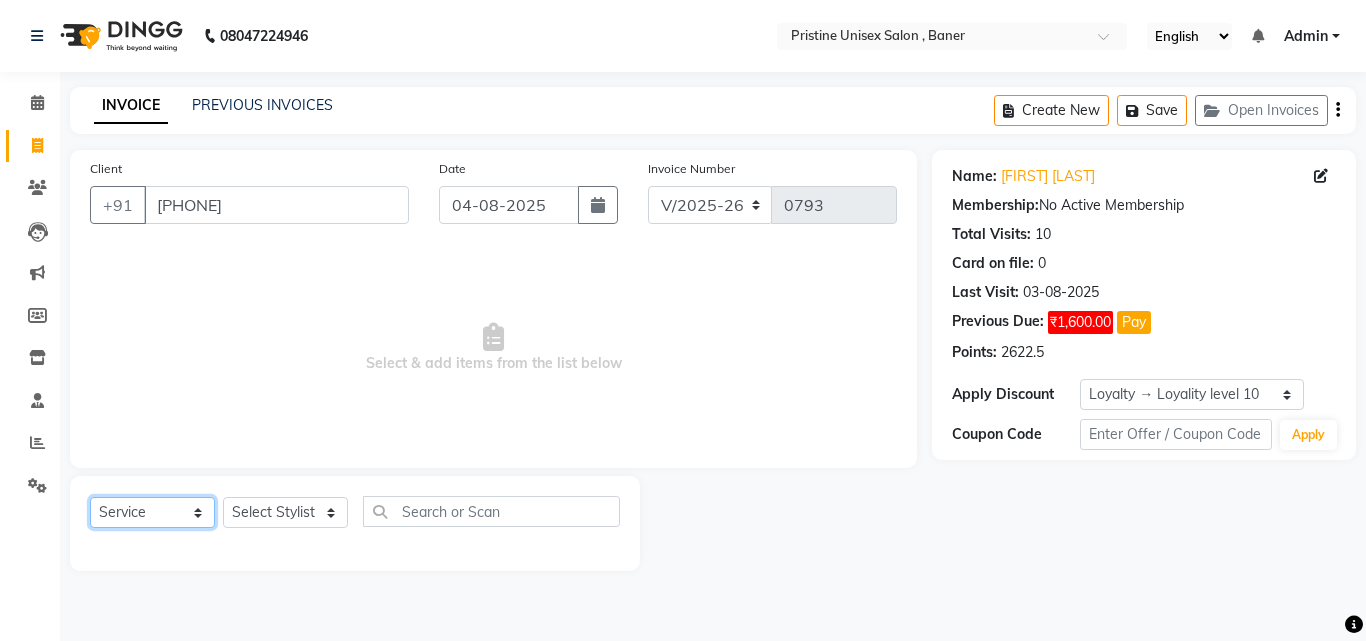 select on "product" 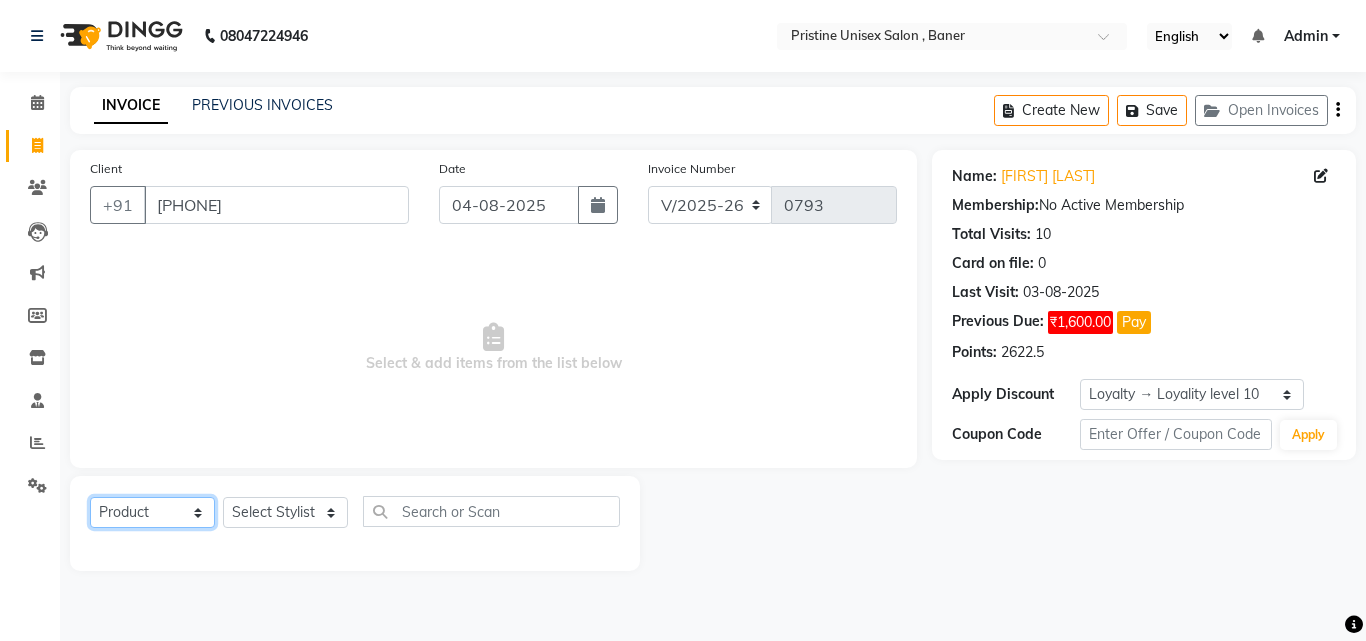click on "Select  Service  Product  Membership  Package Voucher Prepaid Gift Card" 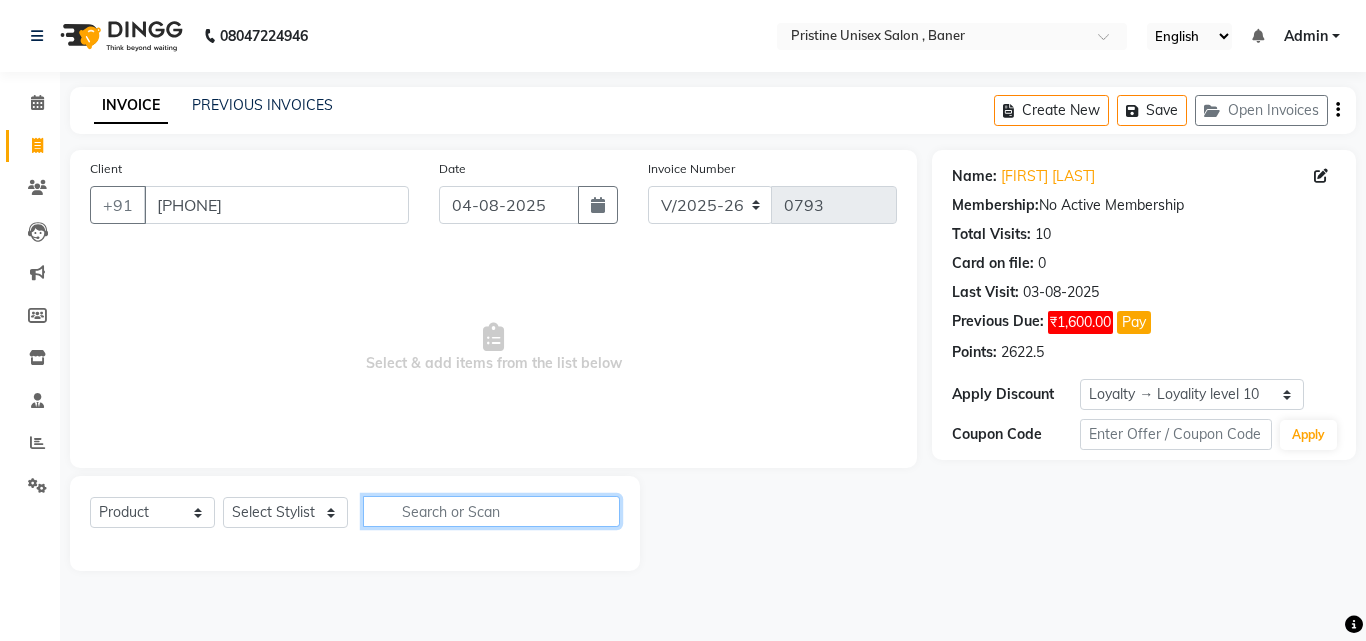 click 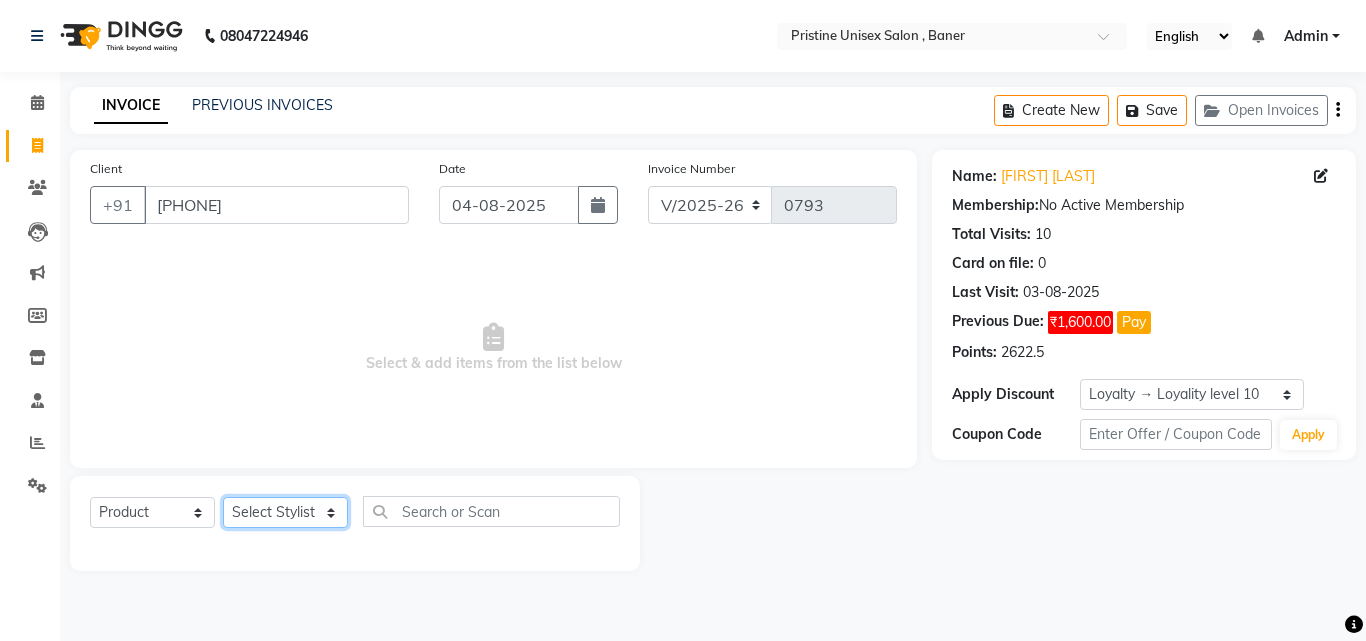 click on "Select Stylist ABHISHEKH Jaya Shinde Karan  Mahesh Rasal Mohd Monish Ahmed monika  NAAZ NIlesh pooja jaison Pooja Mam purva Sanket Sujata  Surekha Vandana  Chavan Vrsha jare" 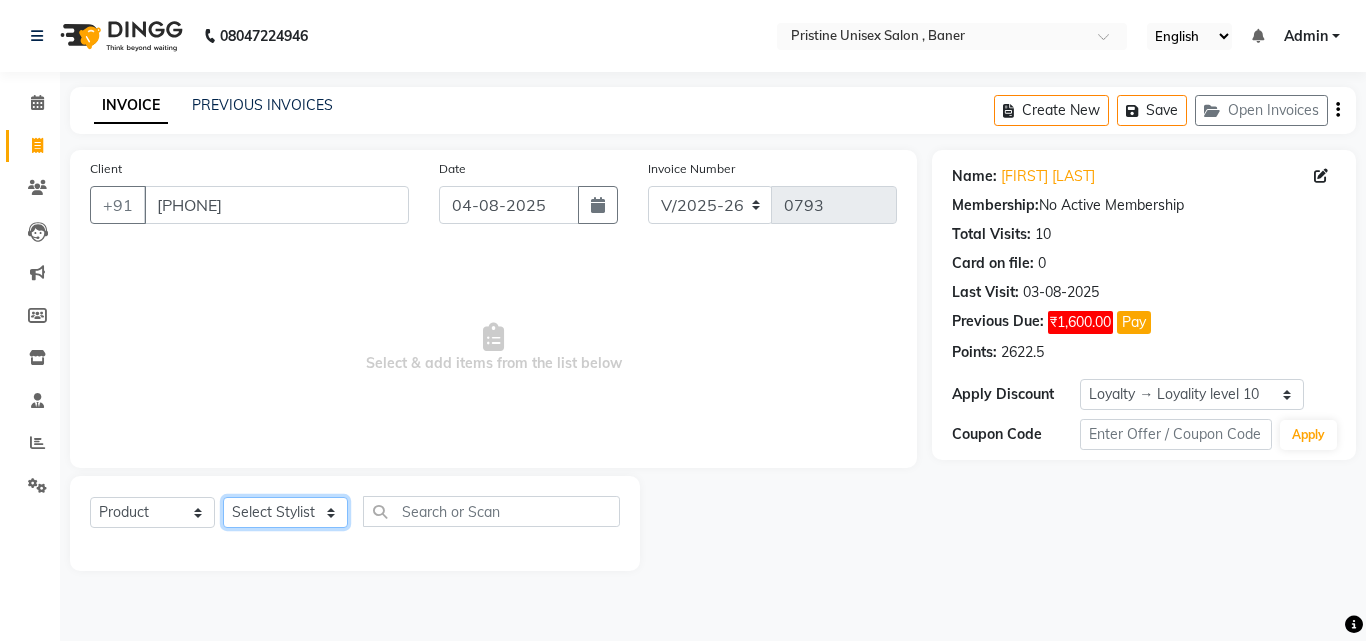 select on "52433" 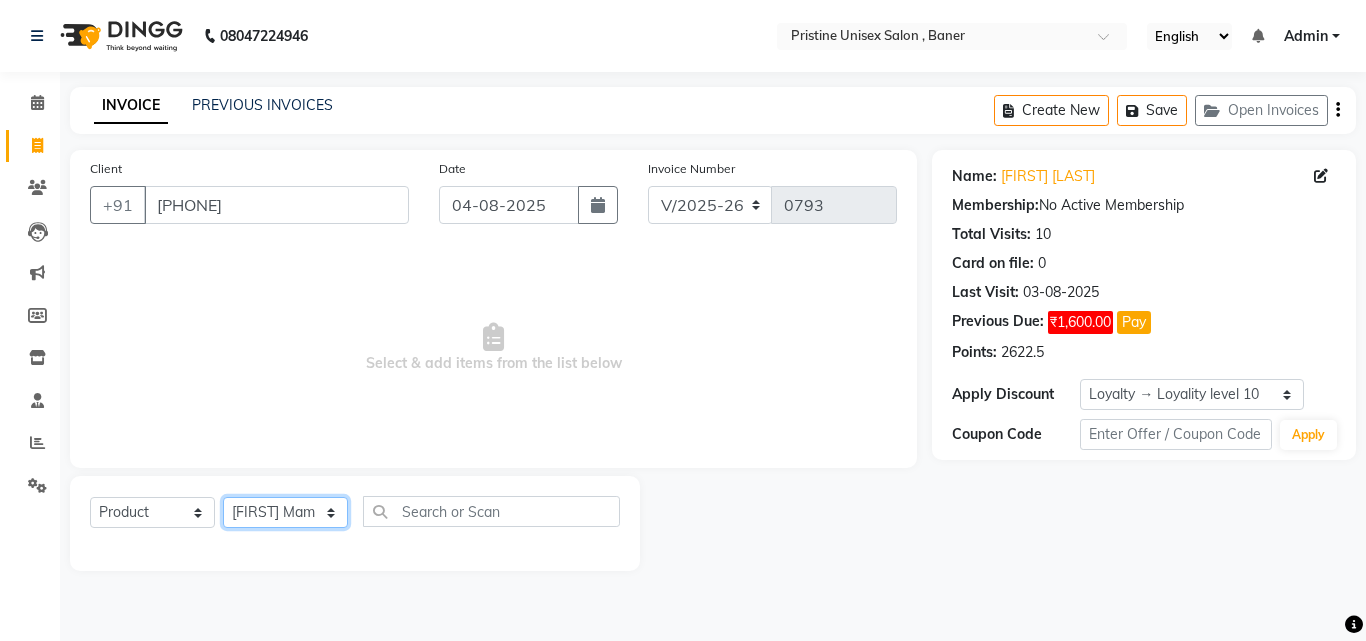 click on "Select Stylist ABHISHEKH Jaya Shinde Karan  Mahesh Rasal Mohd Monish Ahmed monika  NAAZ NIlesh pooja jaison Pooja Mam purva Sanket Sujata  Surekha Vandana  Chavan Vrsha jare" 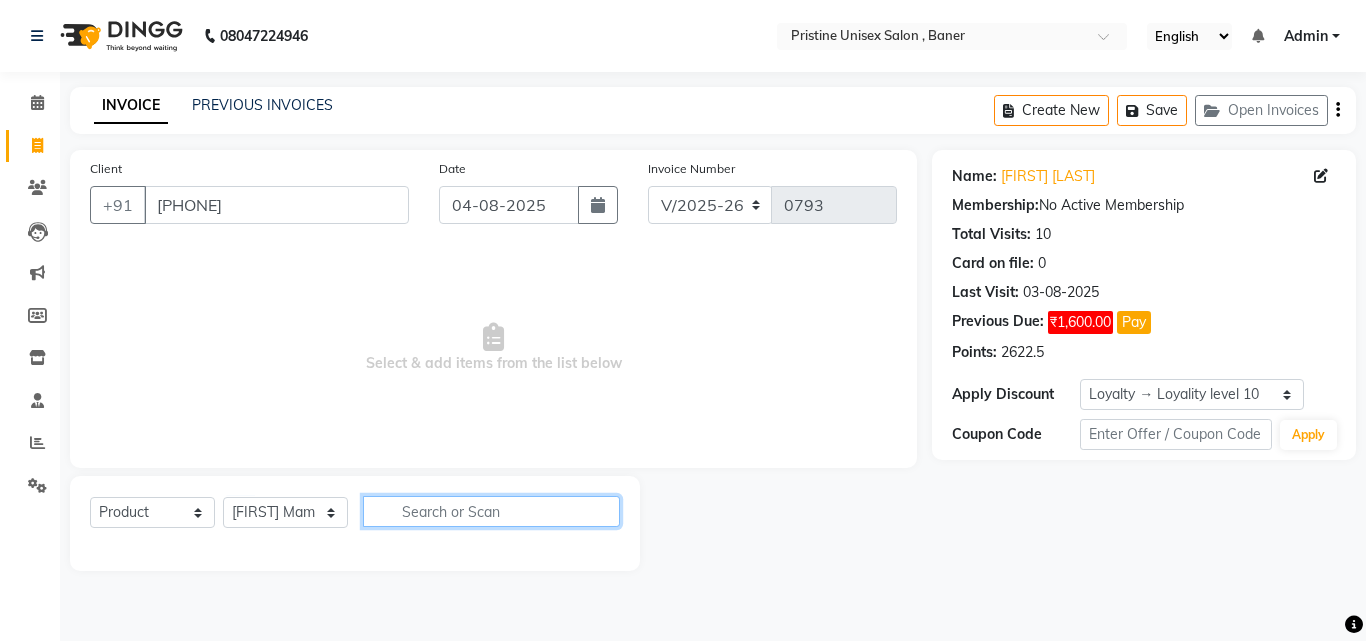 click 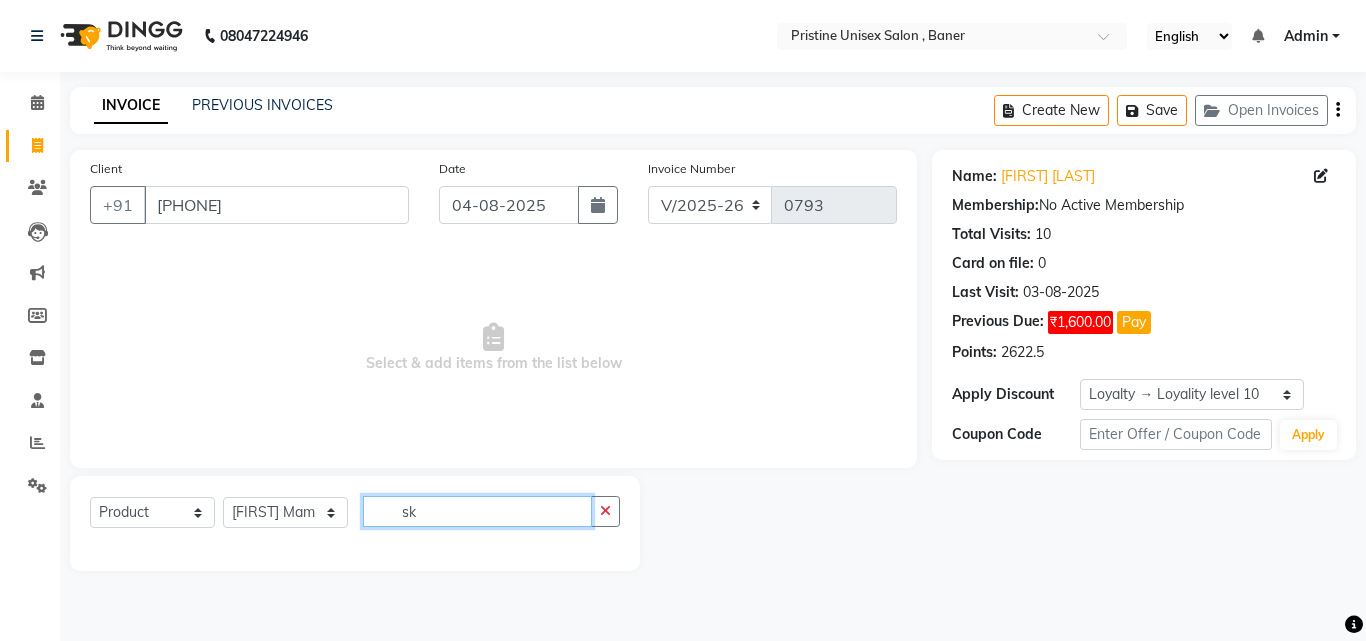 type on "s" 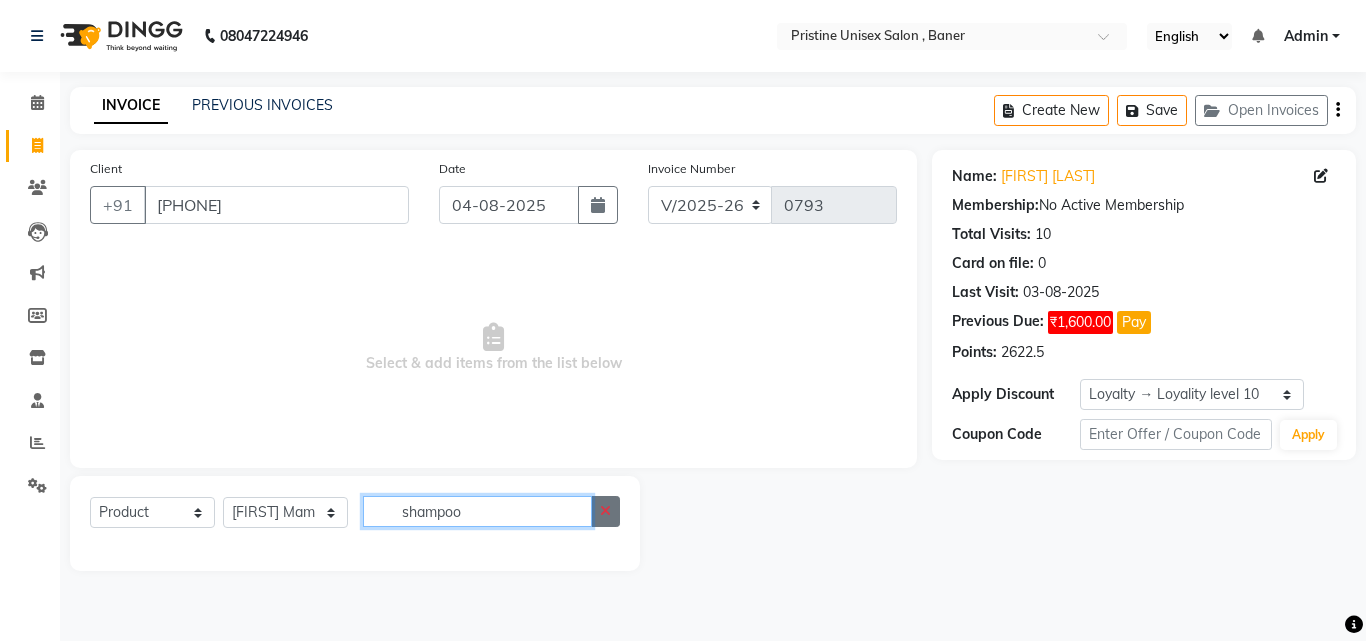 type on "shampoo" 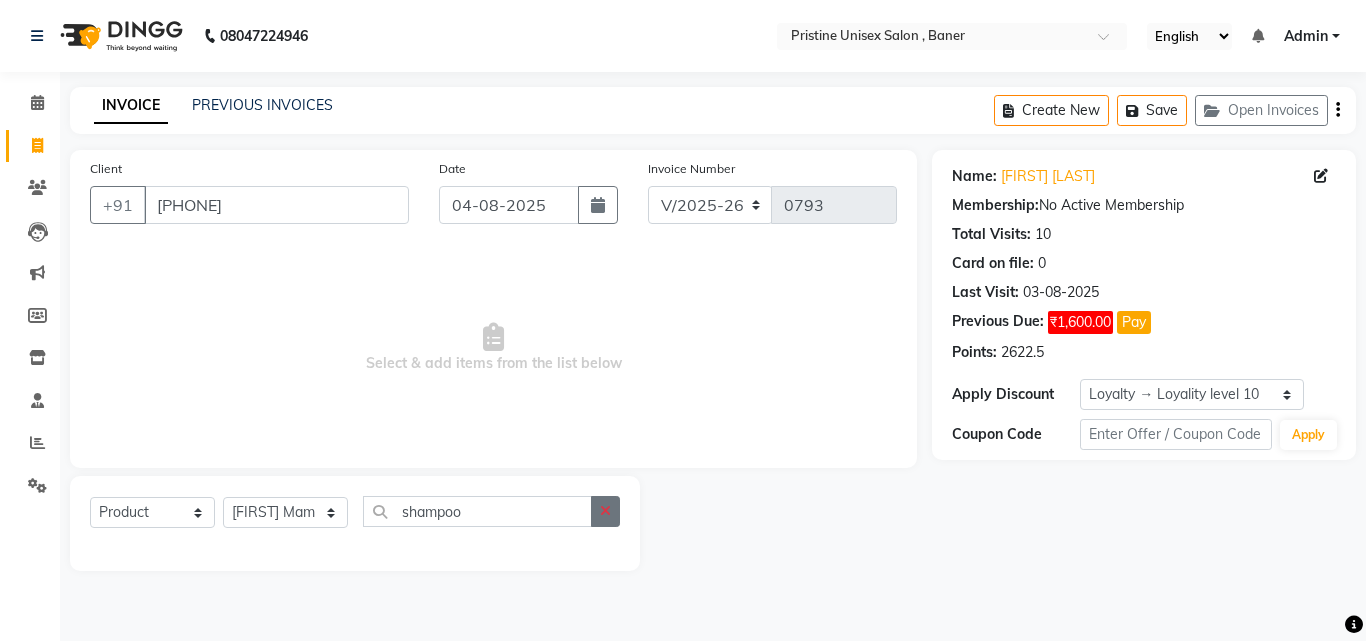 click 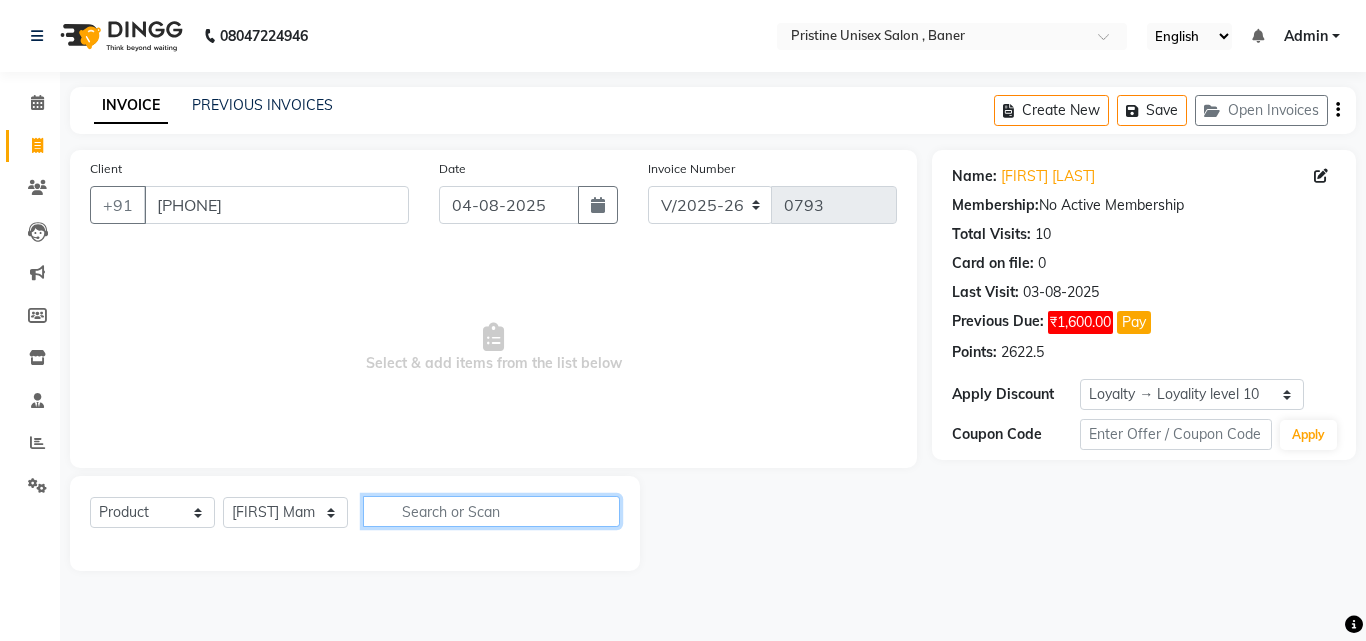 click 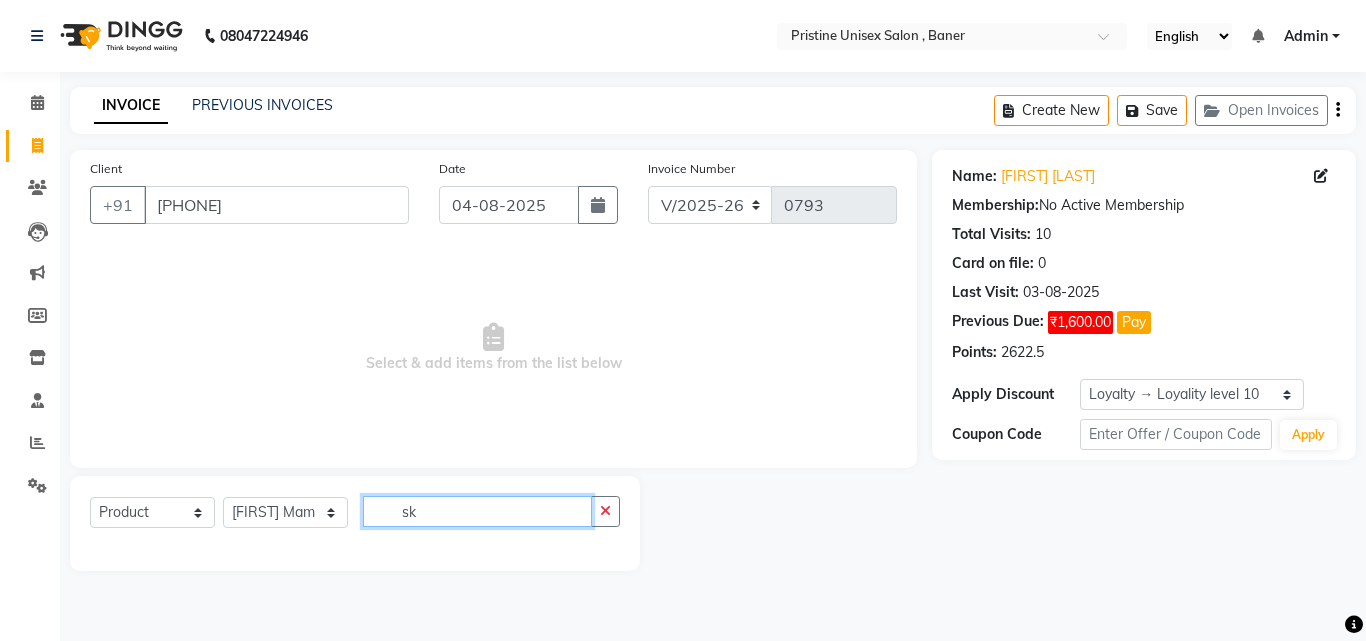 drag, startPoint x: 534, startPoint y: 509, endPoint x: 373, endPoint y: 504, distance: 161.07762 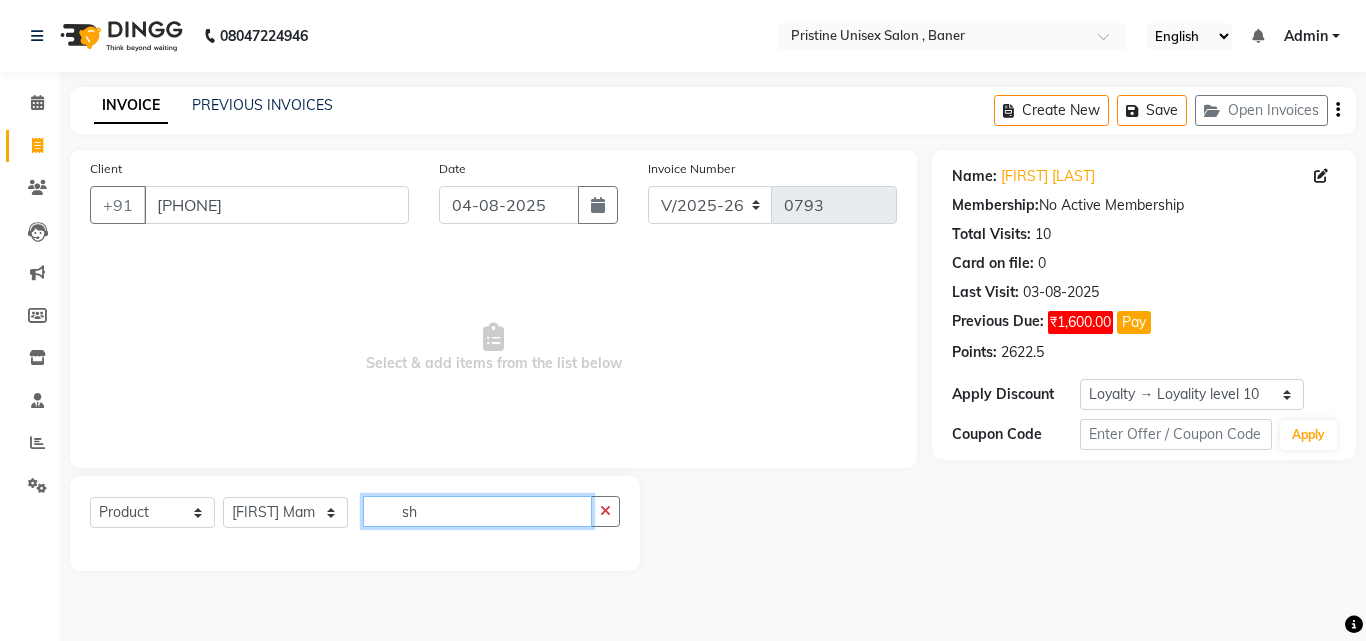 type on "s" 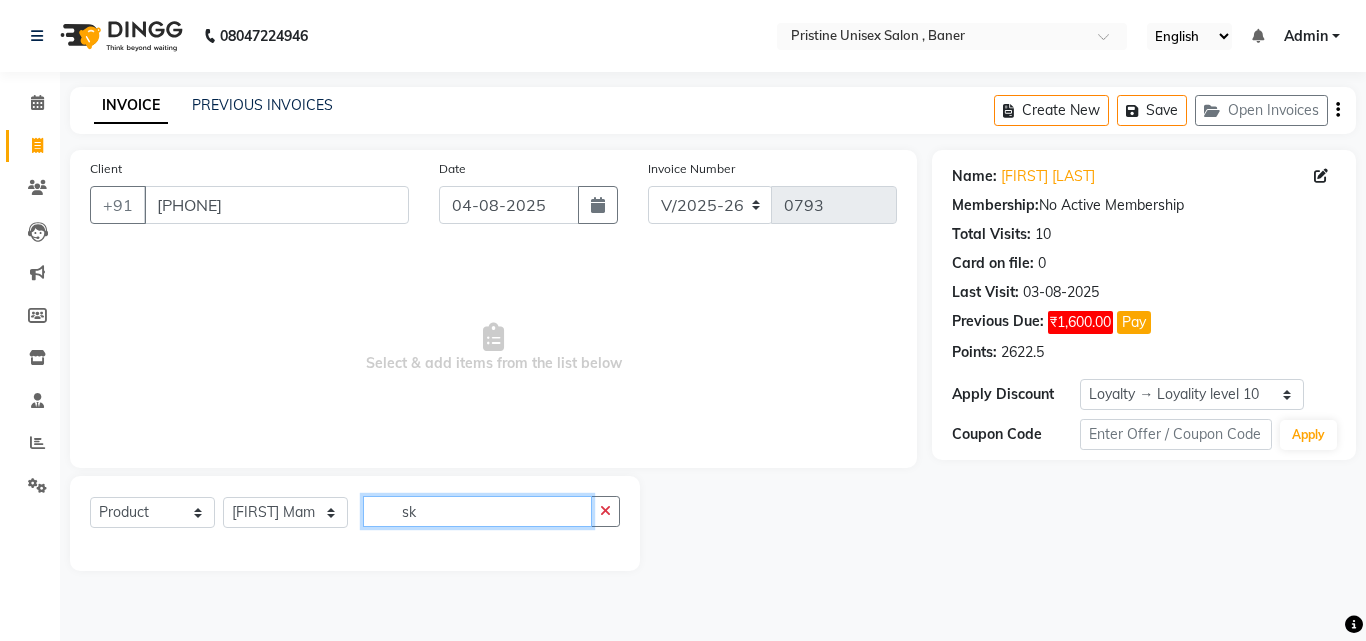 type on "s" 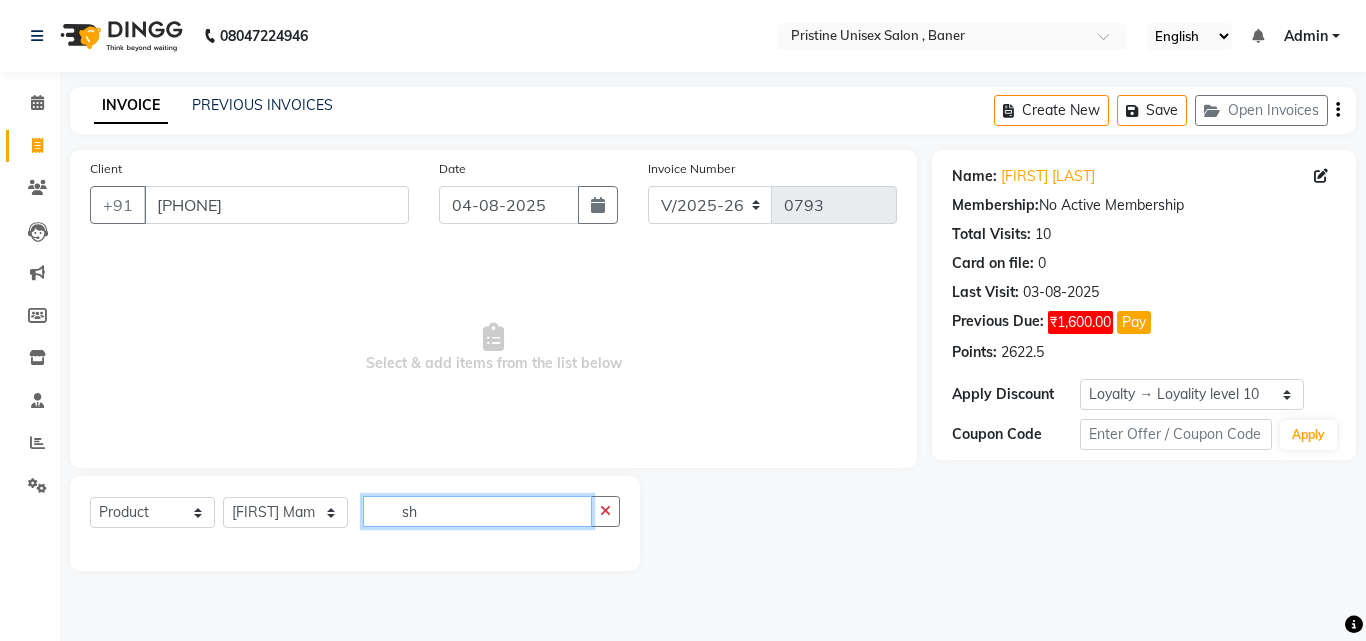 type on "s" 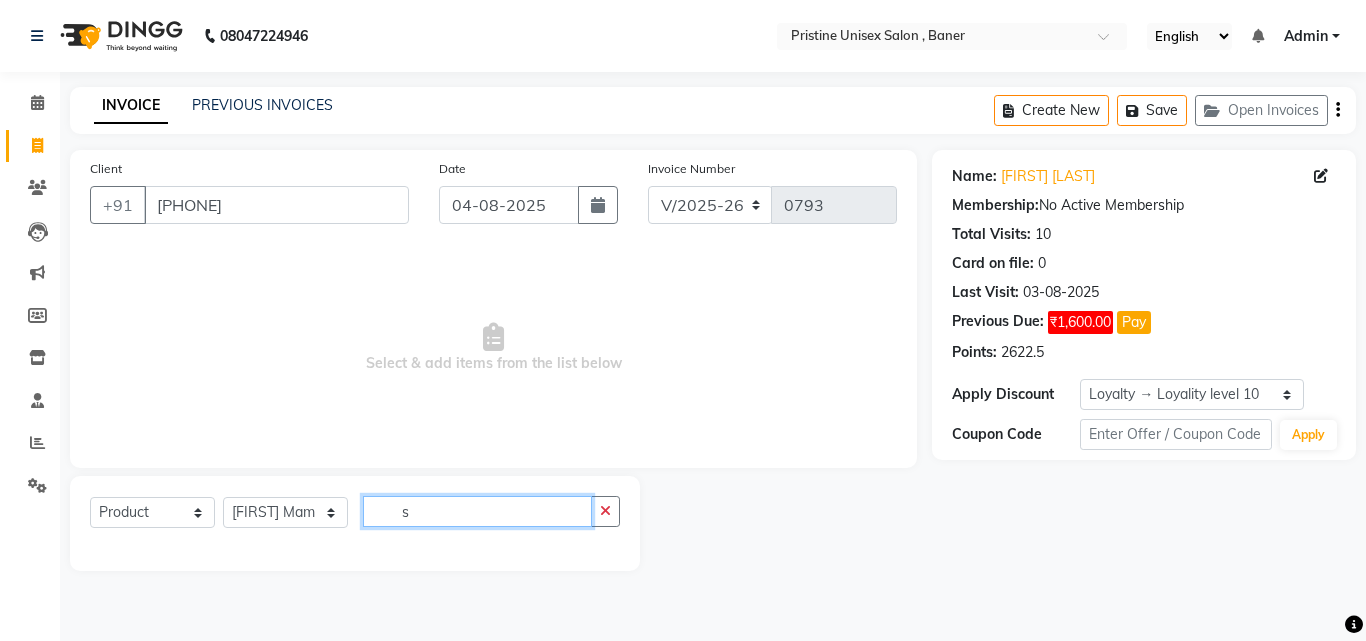 type 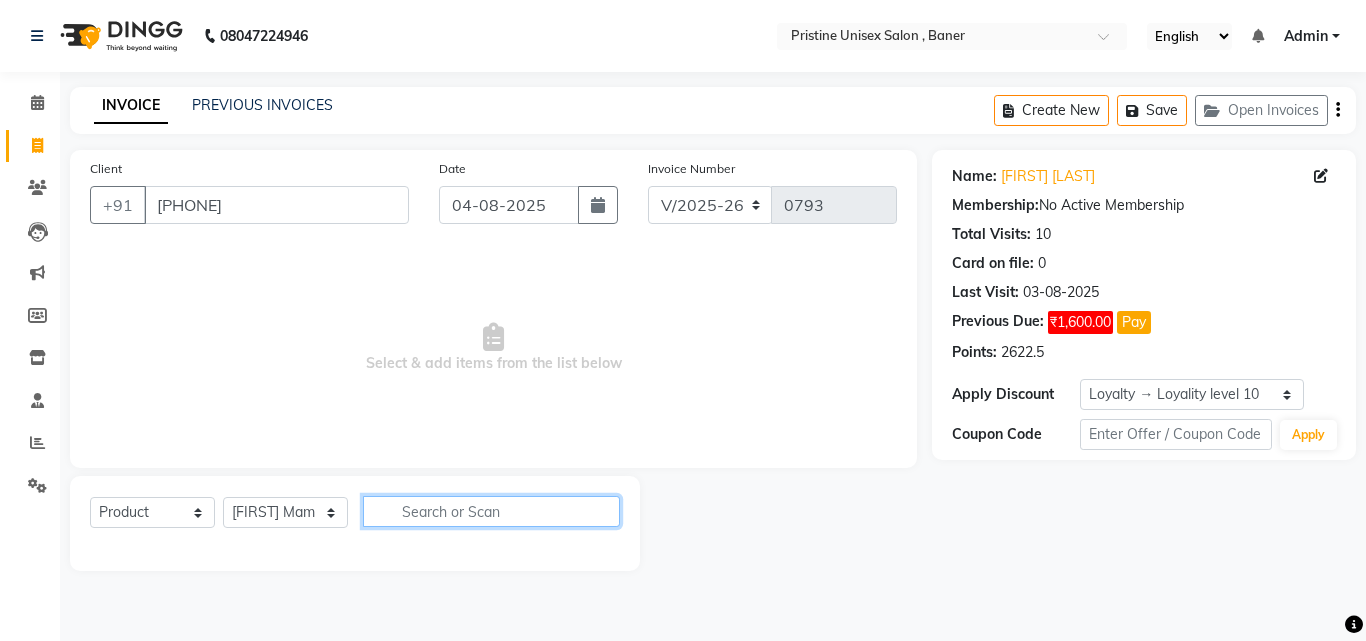 click 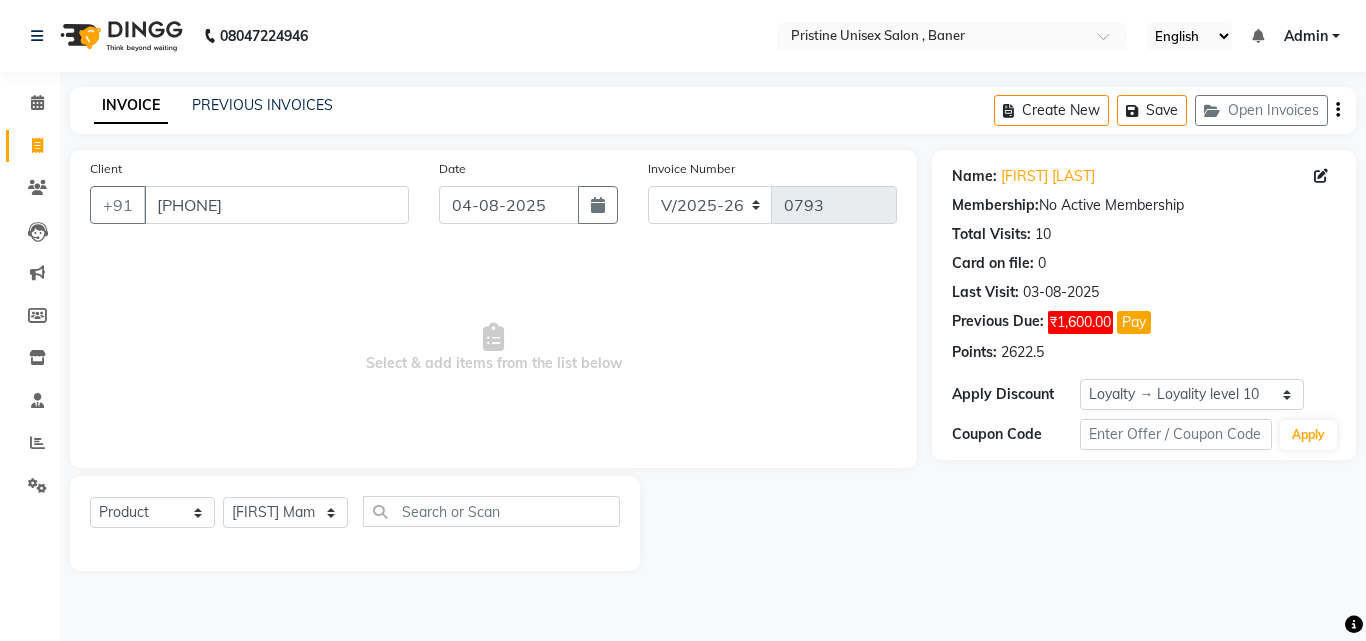 click 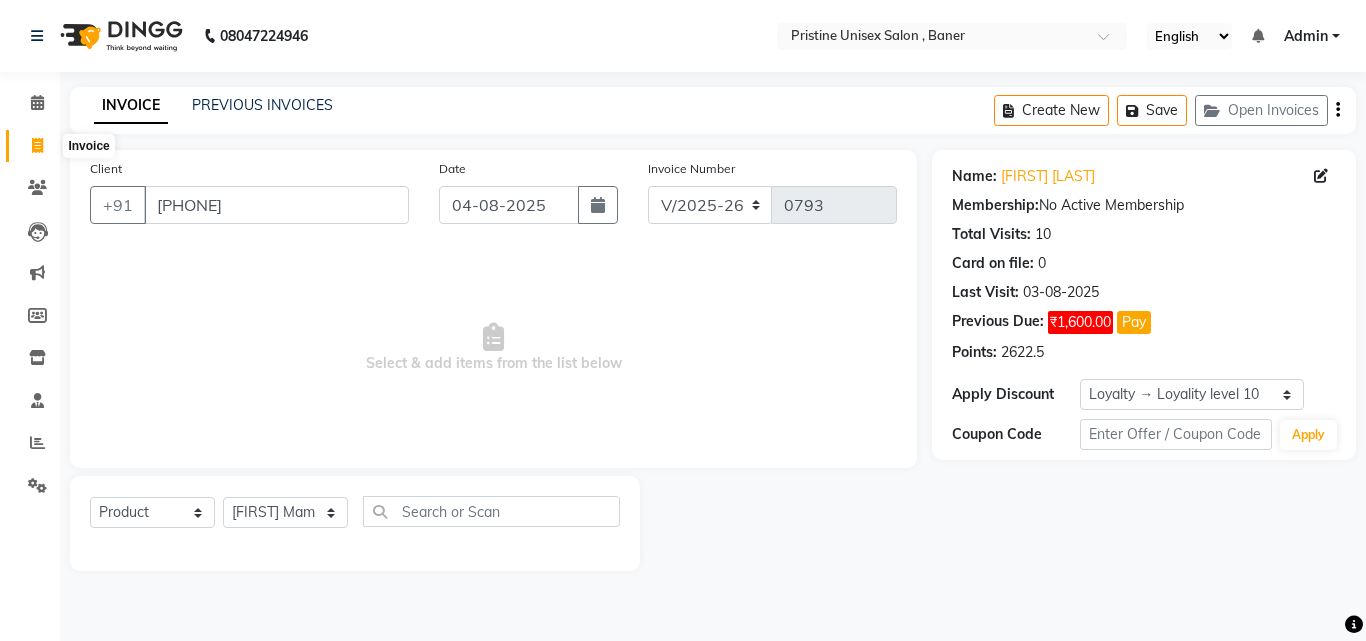 click 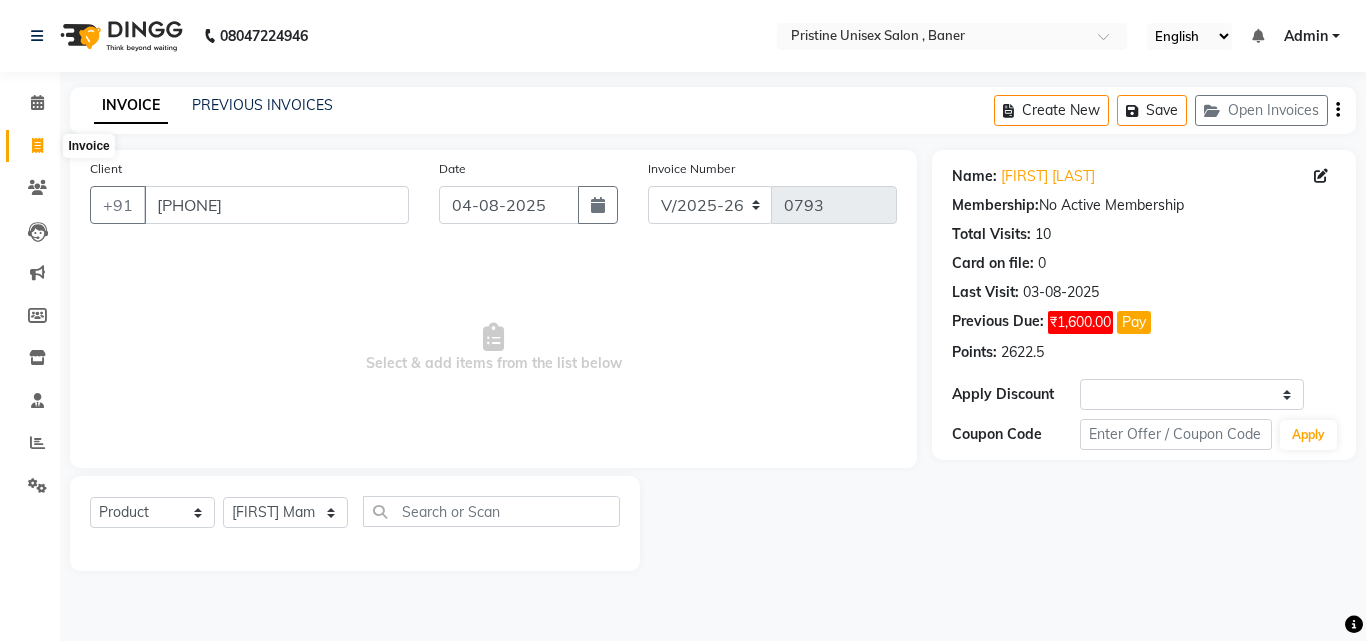 select on "service" 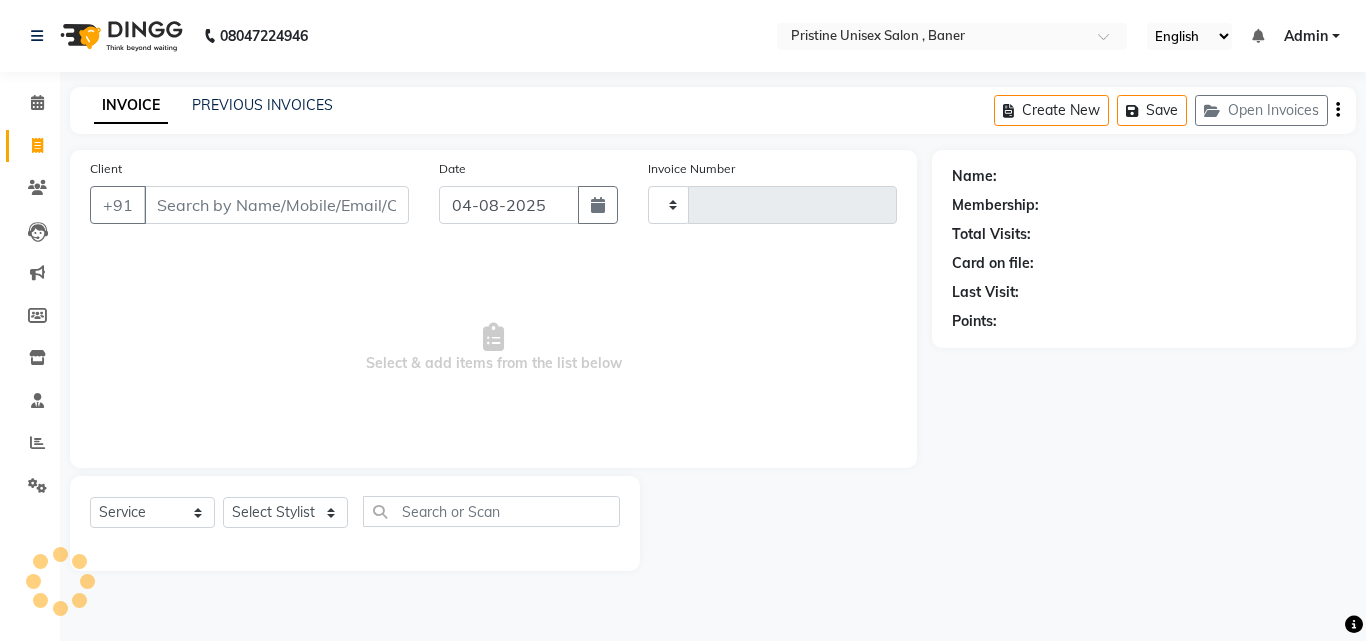 type on "0794" 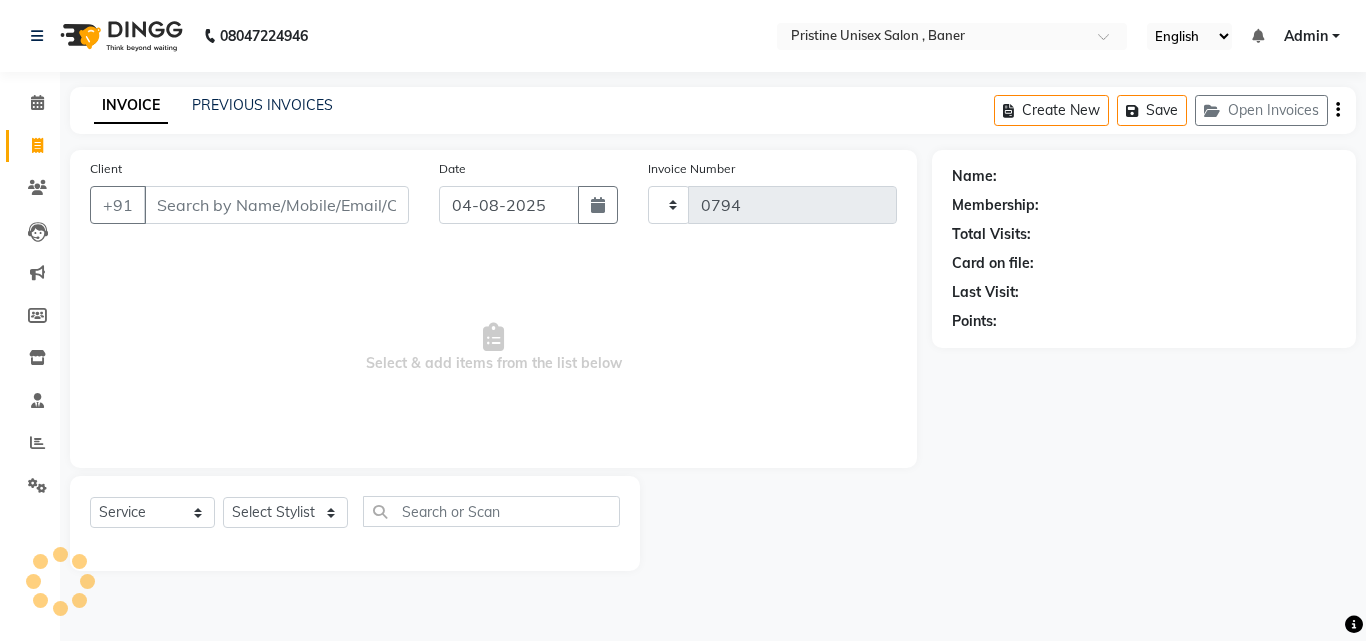 select on "6610" 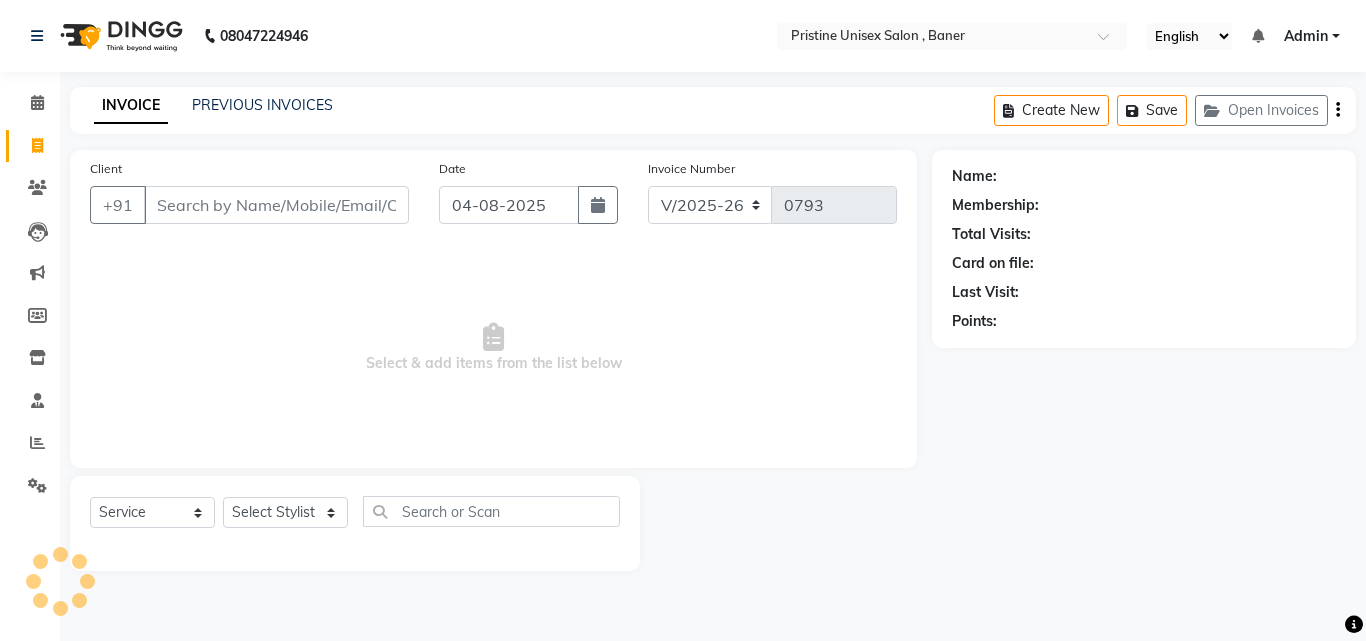 select on "6610" 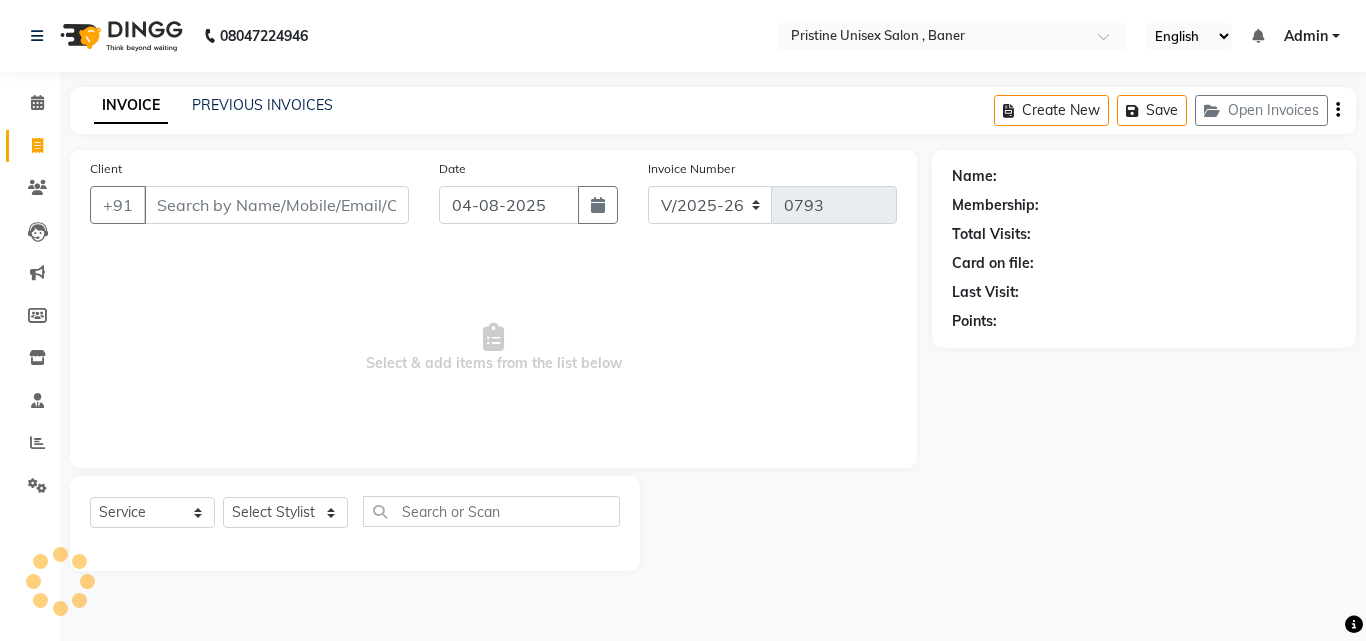 scroll, scrollTop: 0, scrollLeft: 0, axis: both 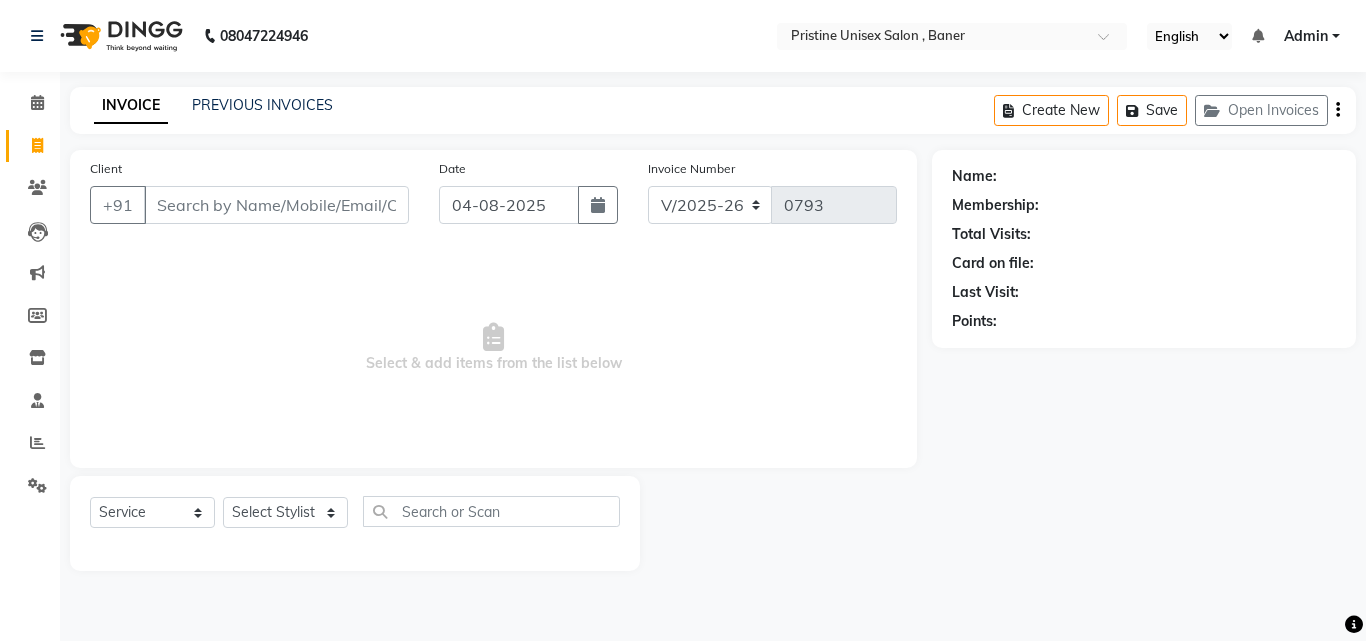 click on "Client" at bounding box center [276, 205] 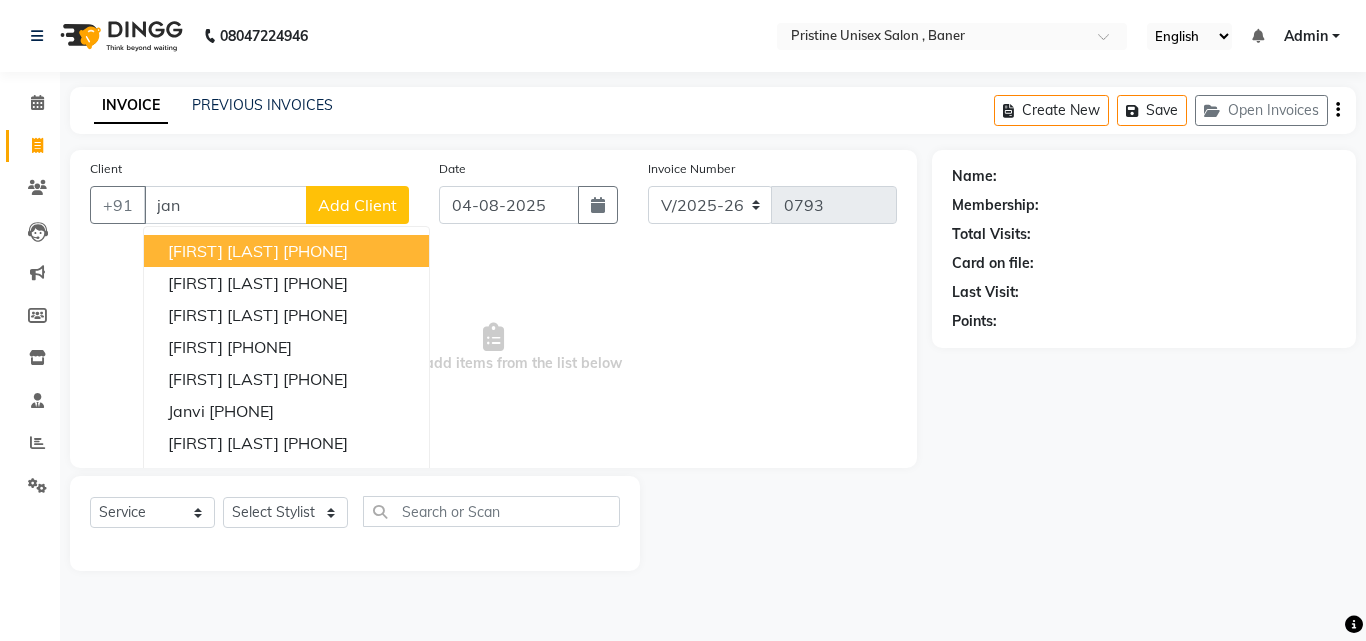 click on "[PHONE]" at bounding box center [315, 251] 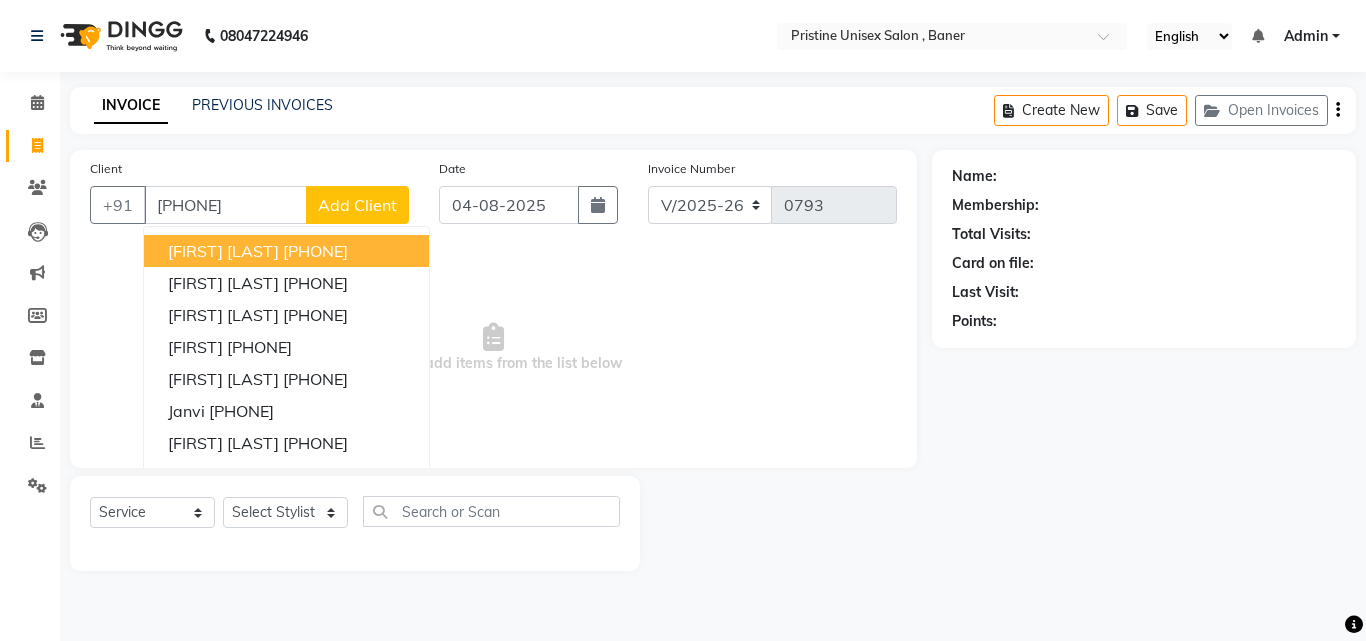 type on "[PHONE]" 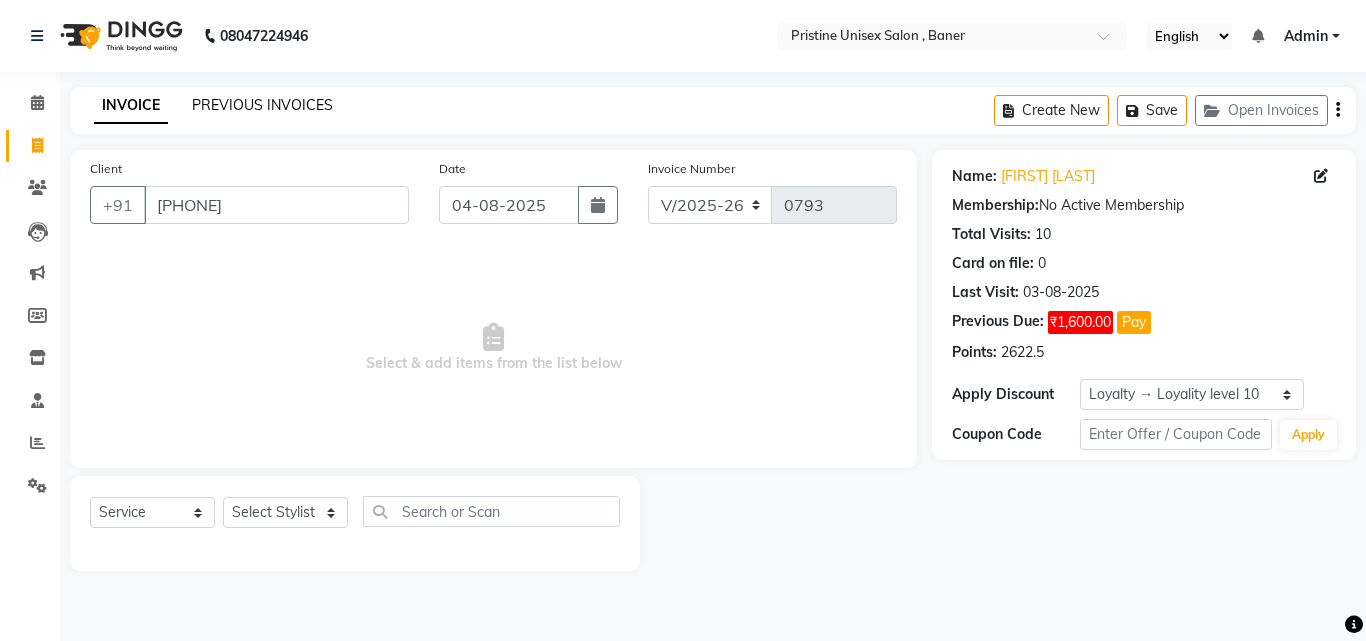 click on "PREVIOUS INVOICES" 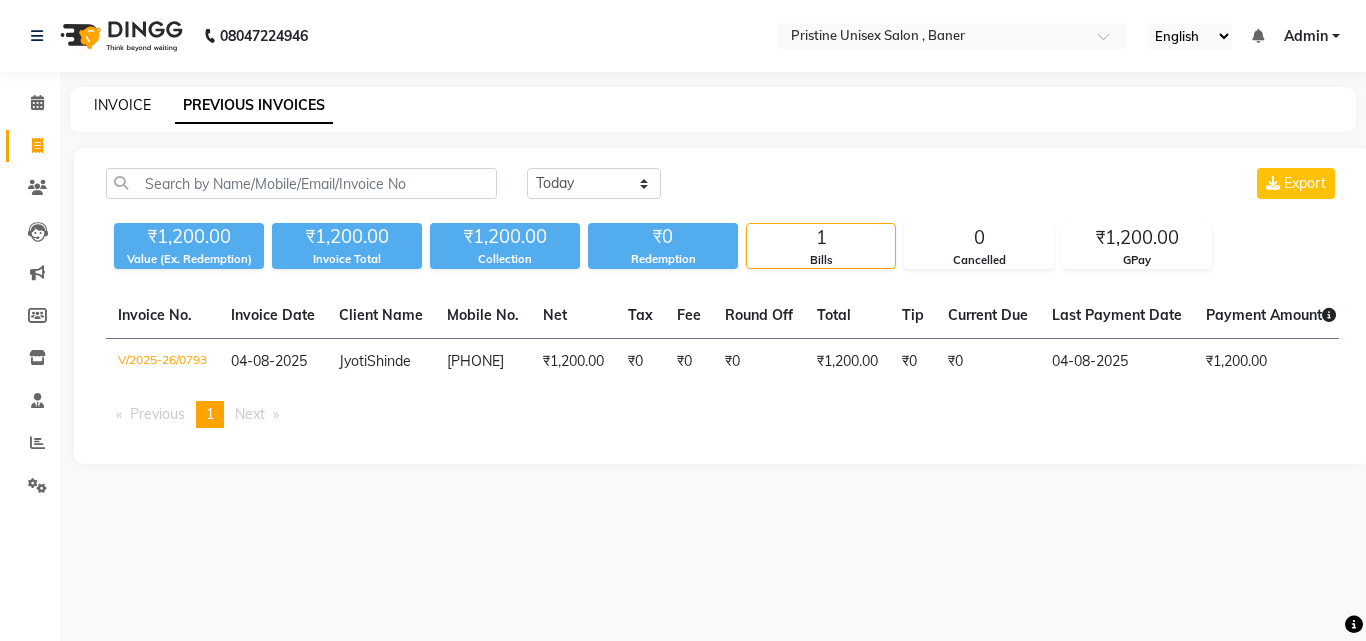 click on "INVOICE" 